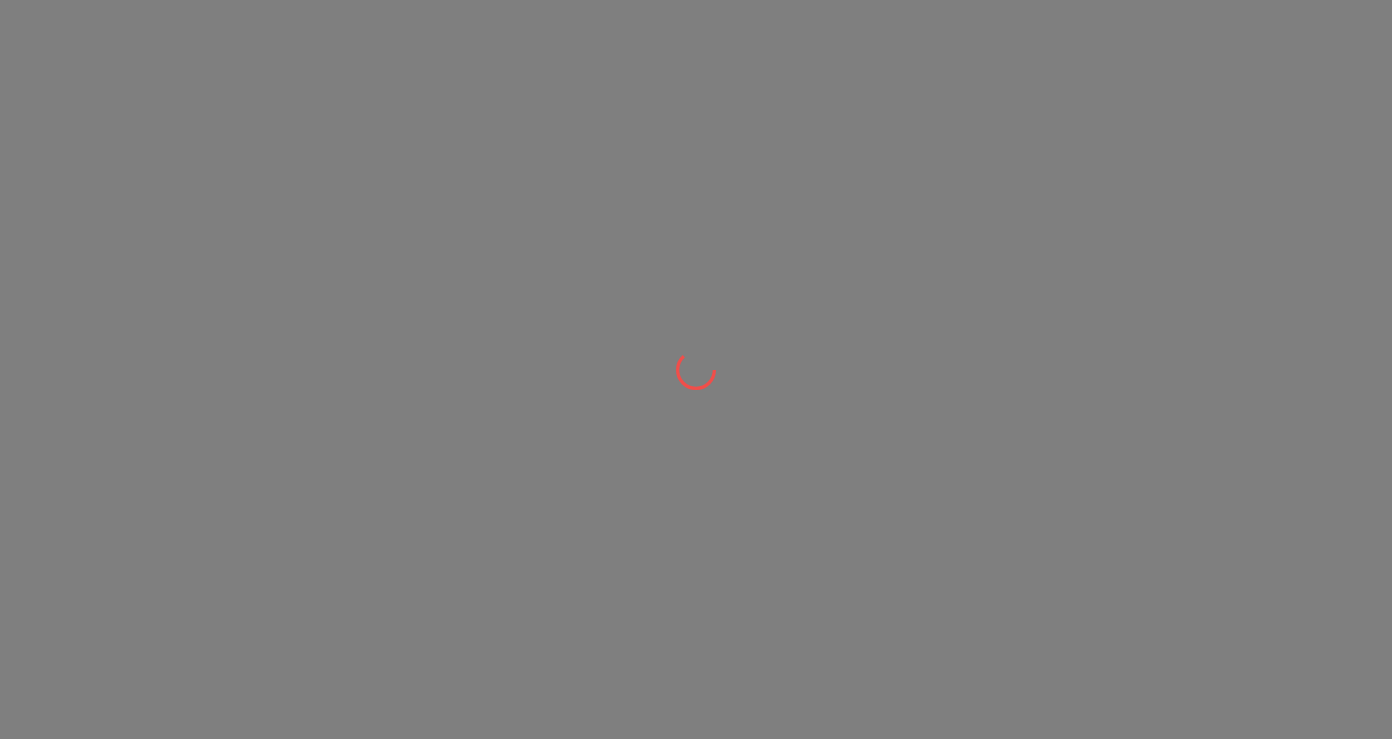 scroll, scrollTop: 0, scrollLeft: 0, axis: both 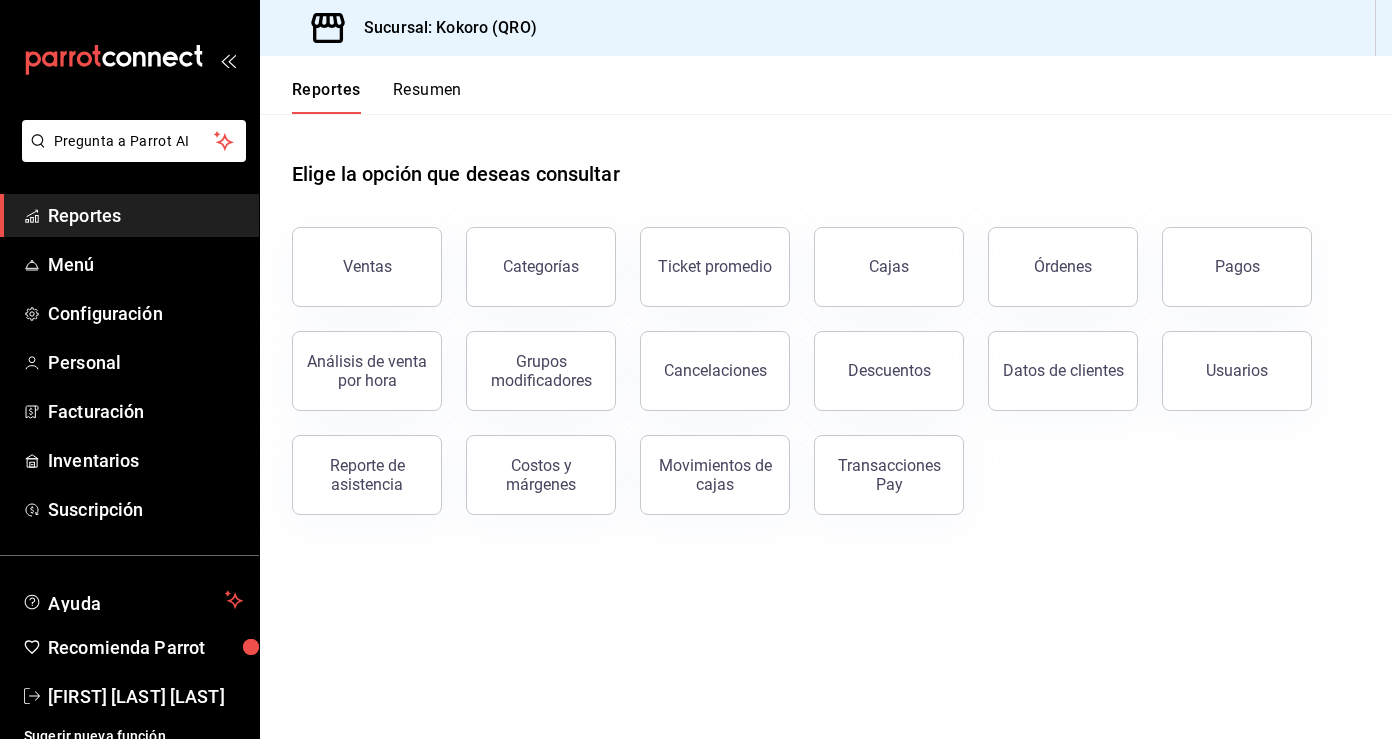 click on "Sucursal: Kokoro (QRO)" at bounding box center [442, 28] 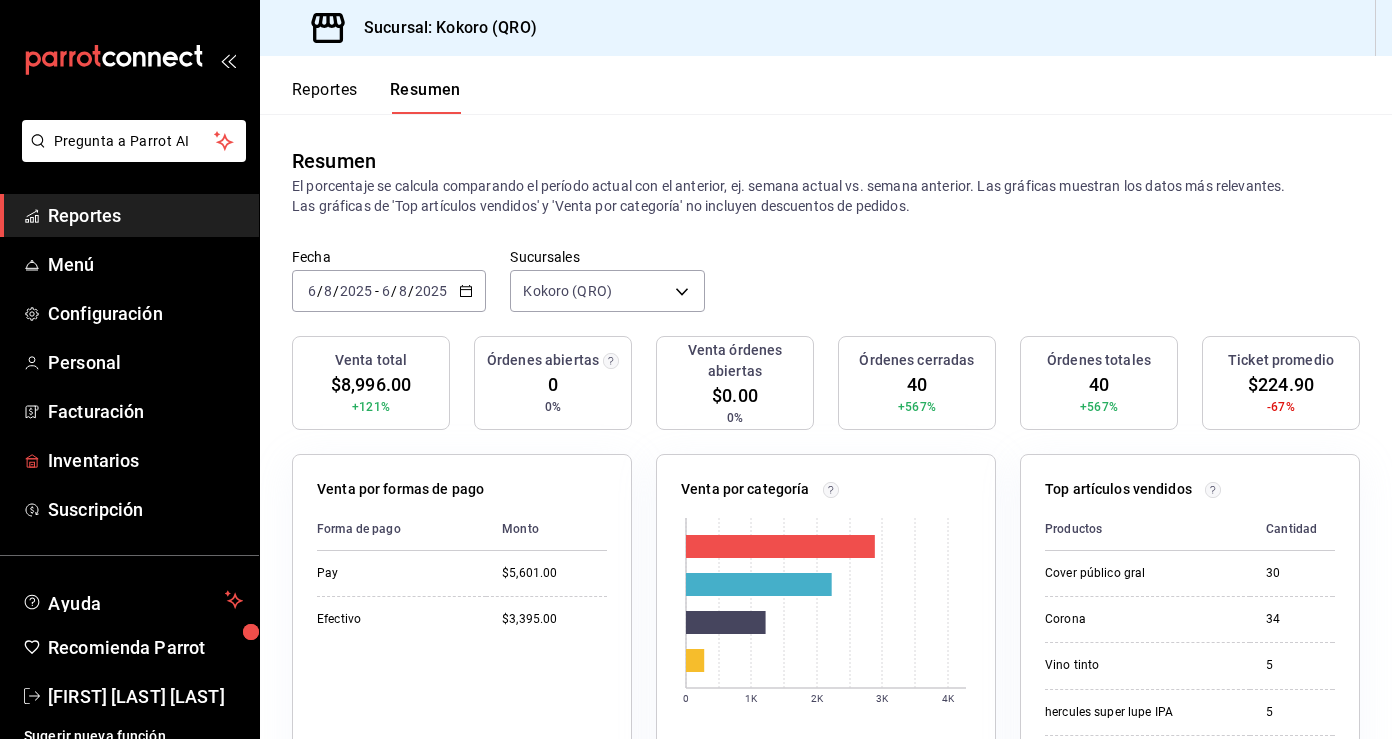 scroll, scrollTop: 15, scrollLeft: 0, axis: vertical 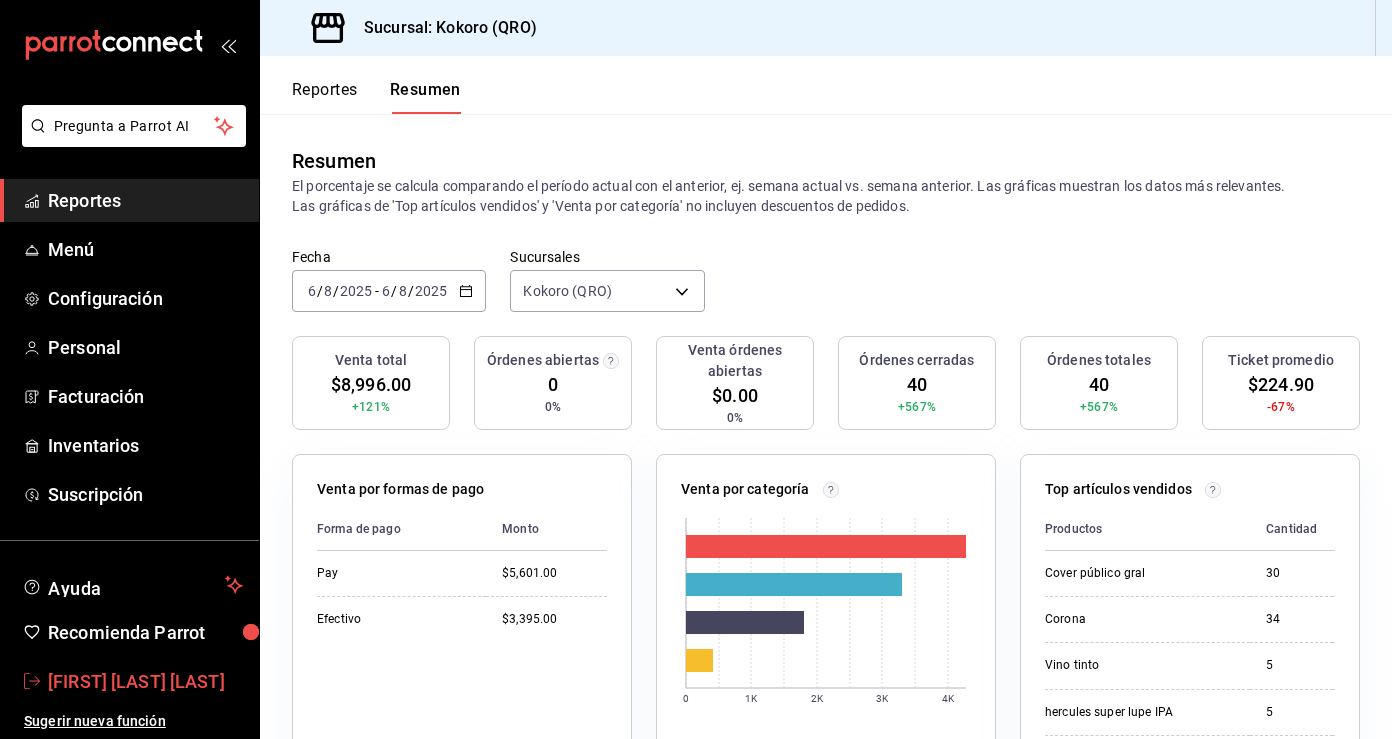 click on "mauricio Monroy Bravo" at bounding box center [145, 681] 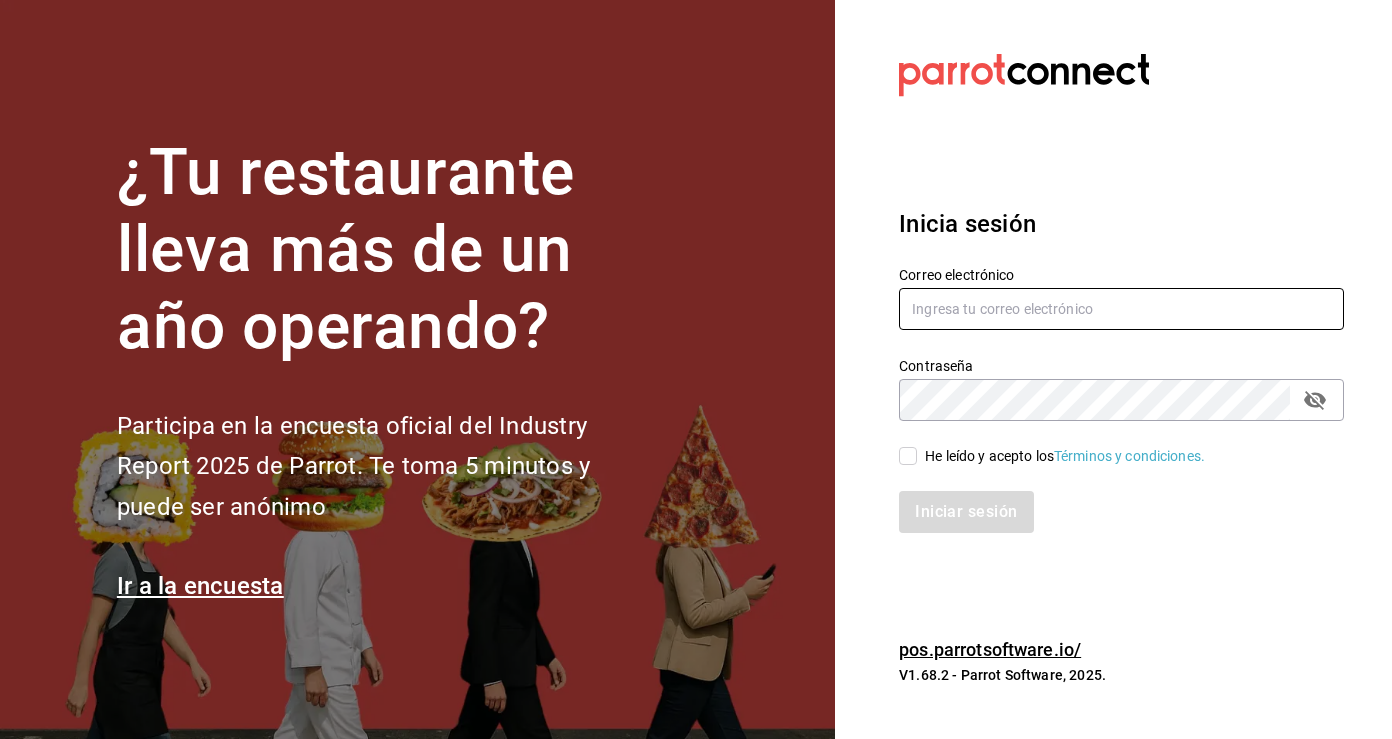 click at bounding box center [1121, 309] 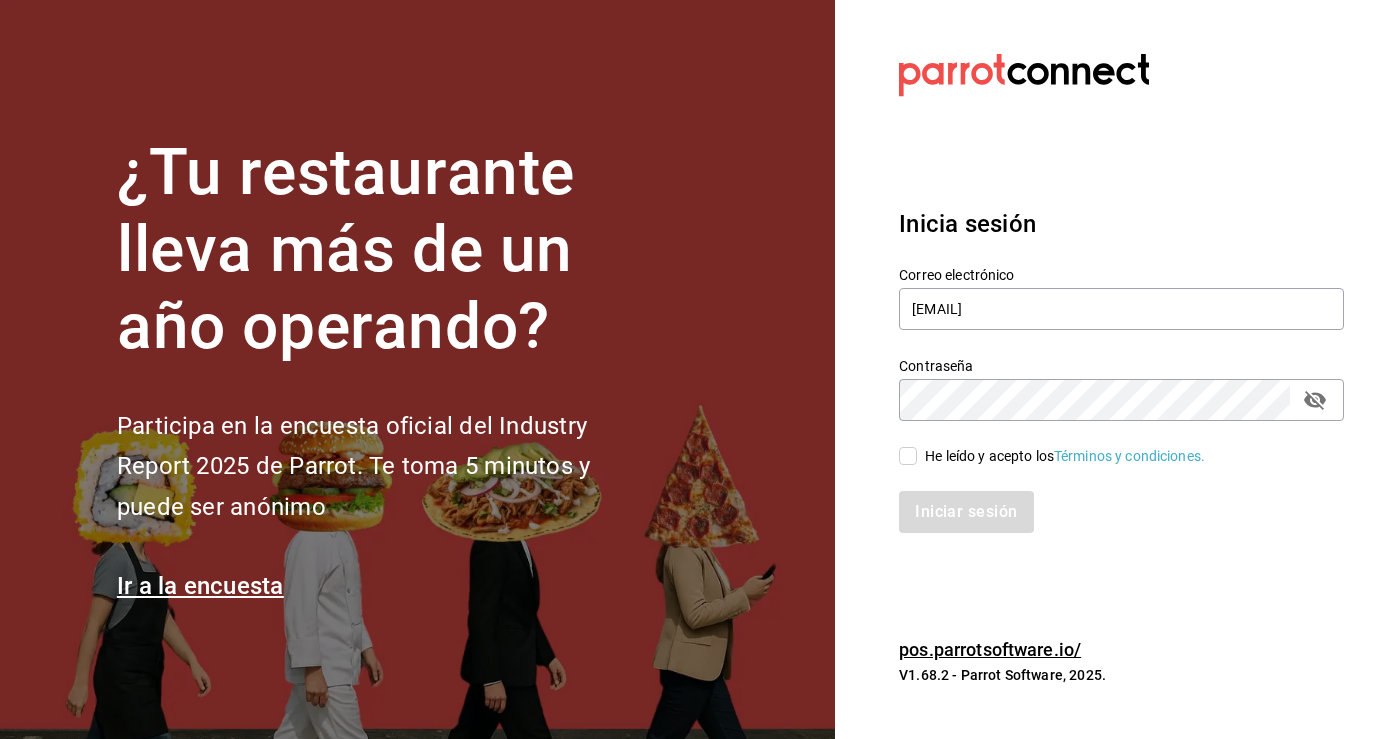 click on "He leído y acepto los  Términos y condiciones." at bounding box center (908, 456) 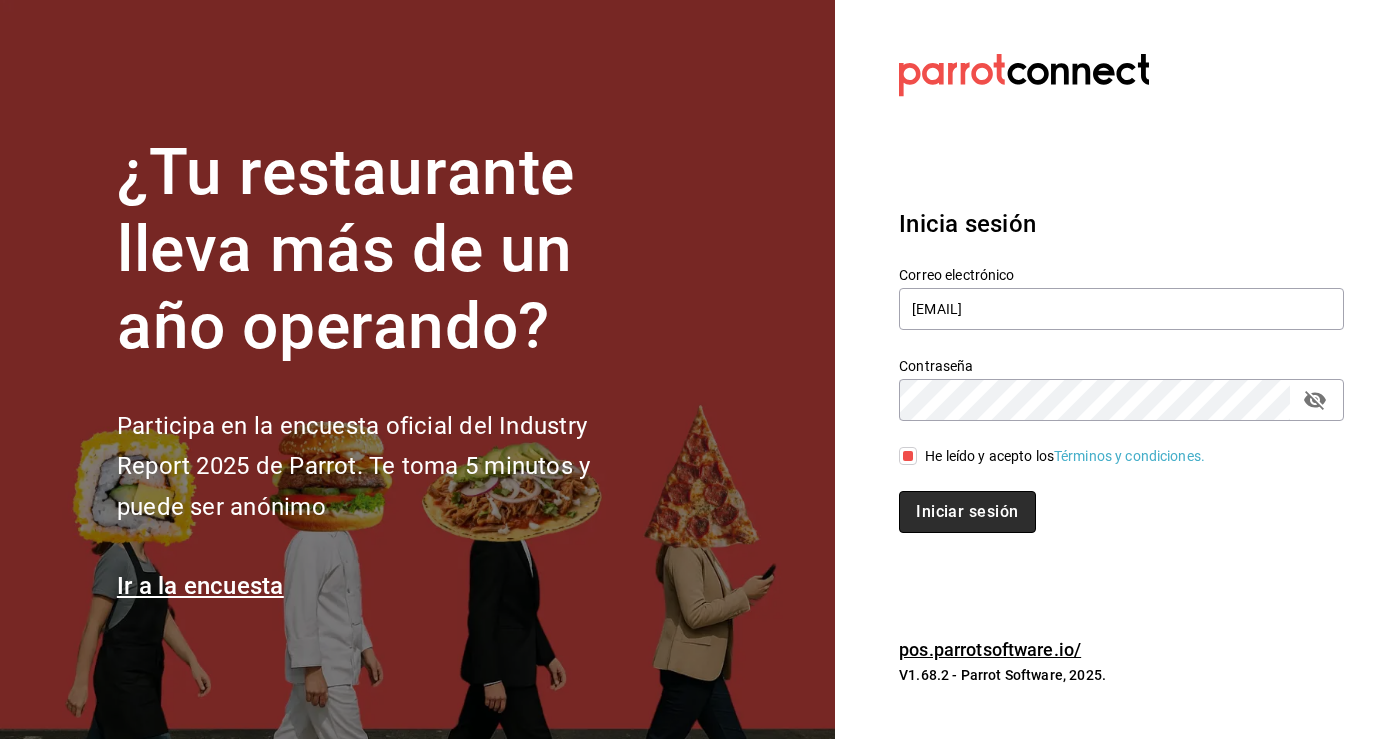 click on "Iniciar sesión" at bounding box center [967, 512] 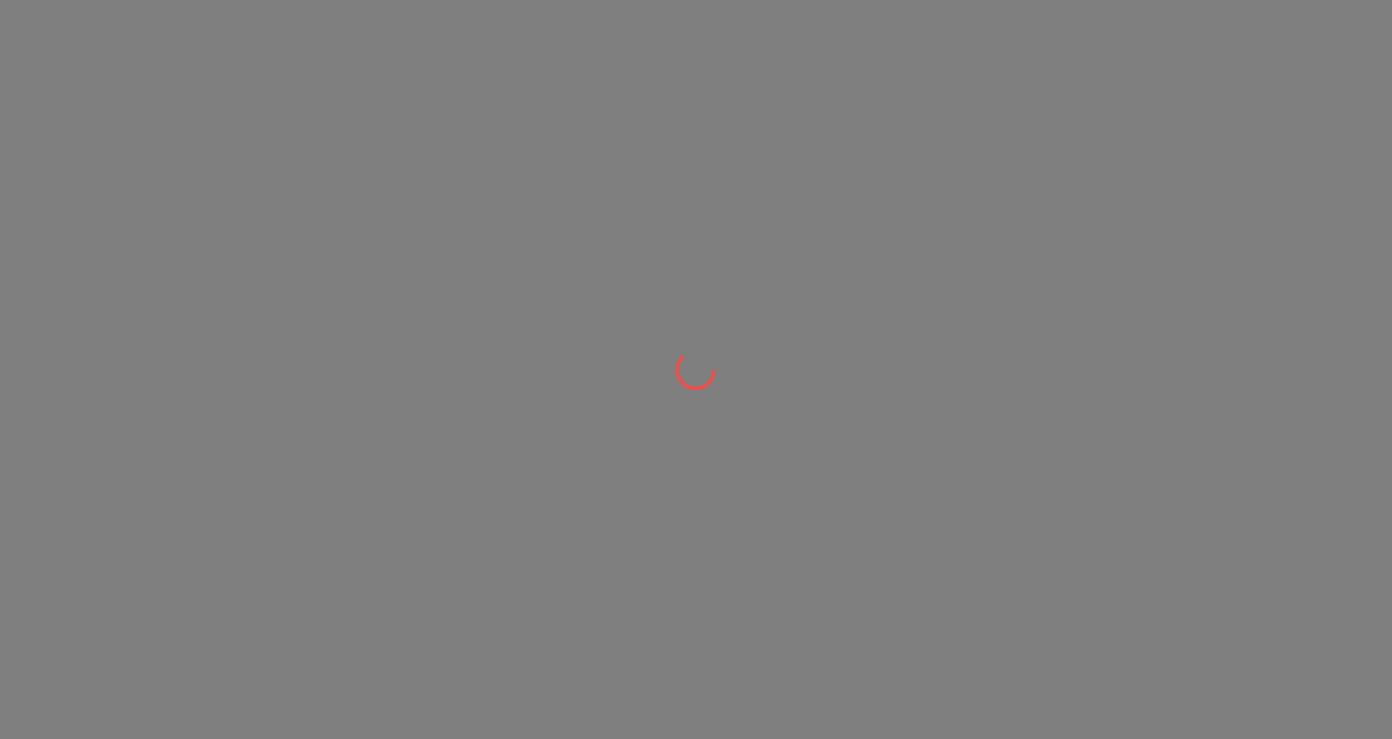 scroll, scrollTop: 0, scrollLeft: 0, axis: both 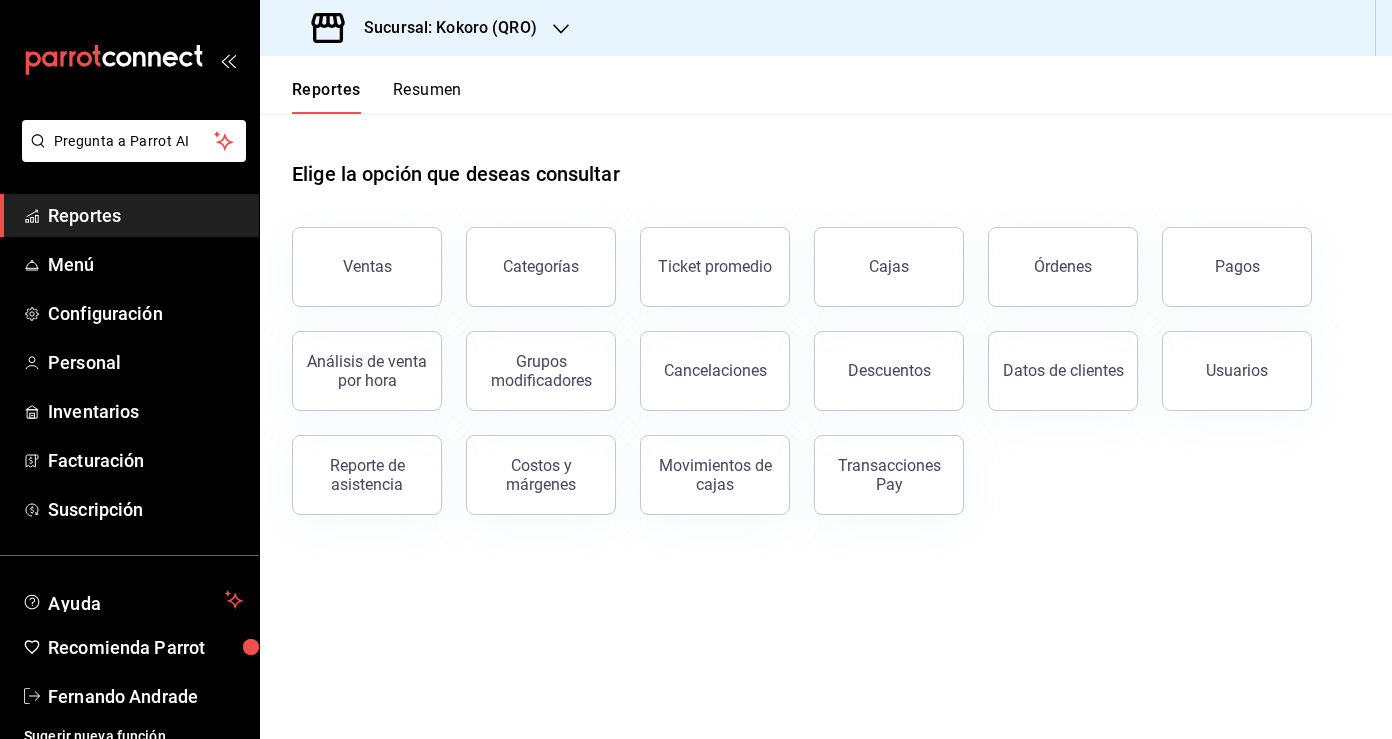 click on "Resumen" at bounding box center [427, 97] 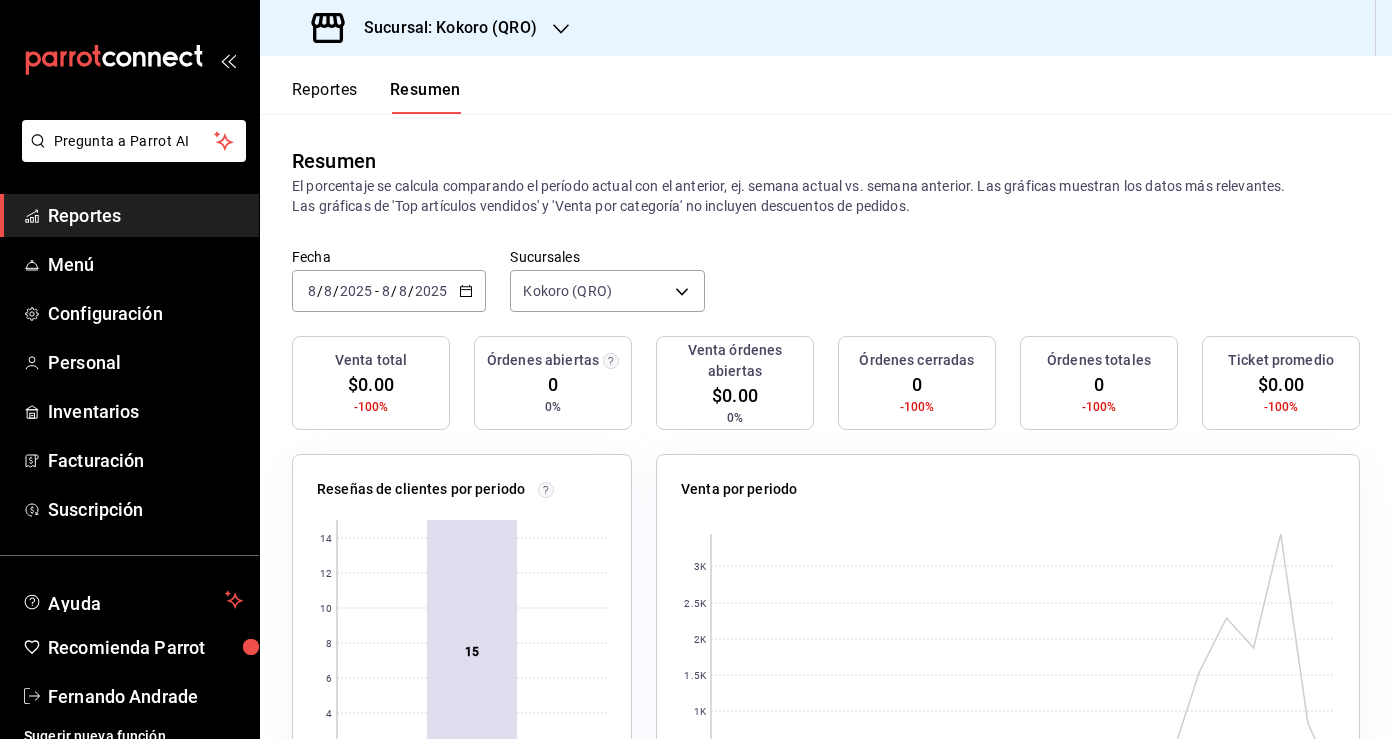 click 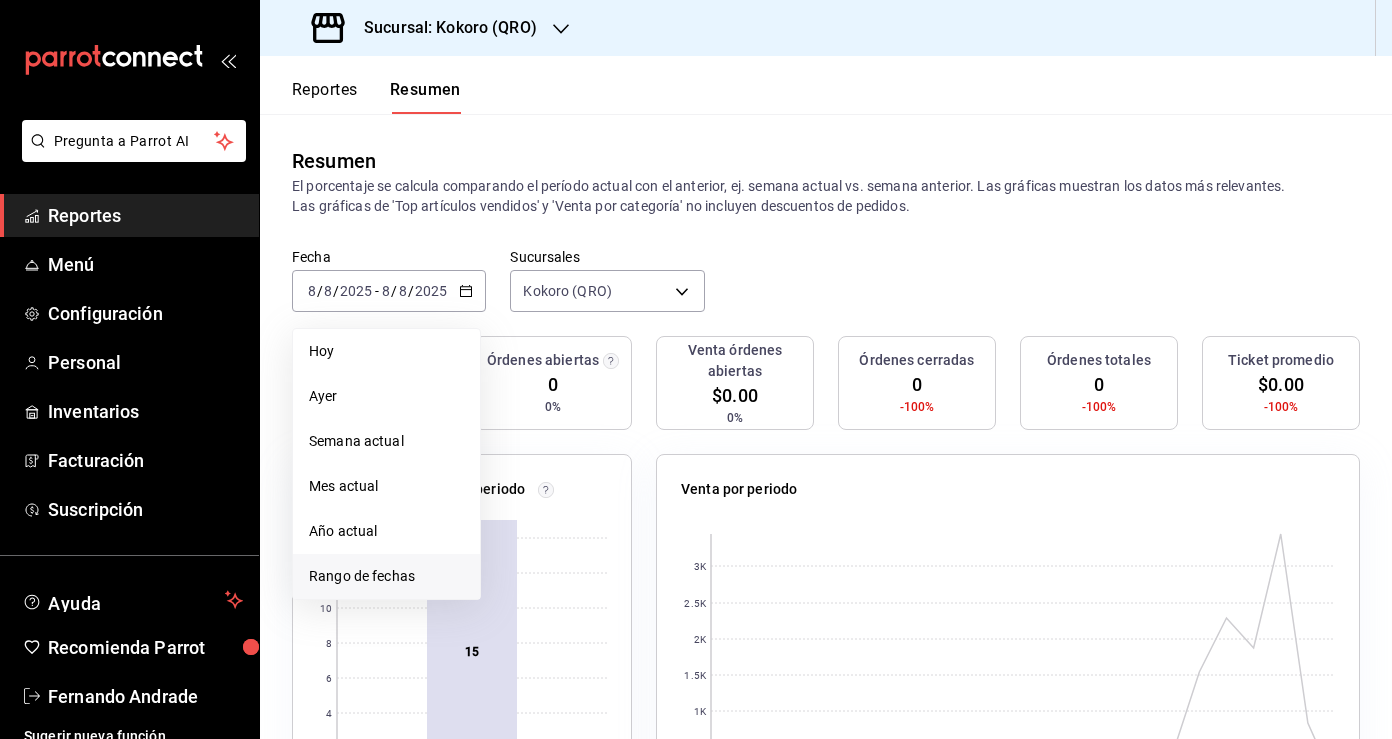 click on "Rango de fechas" at bounding box center [386, 576] 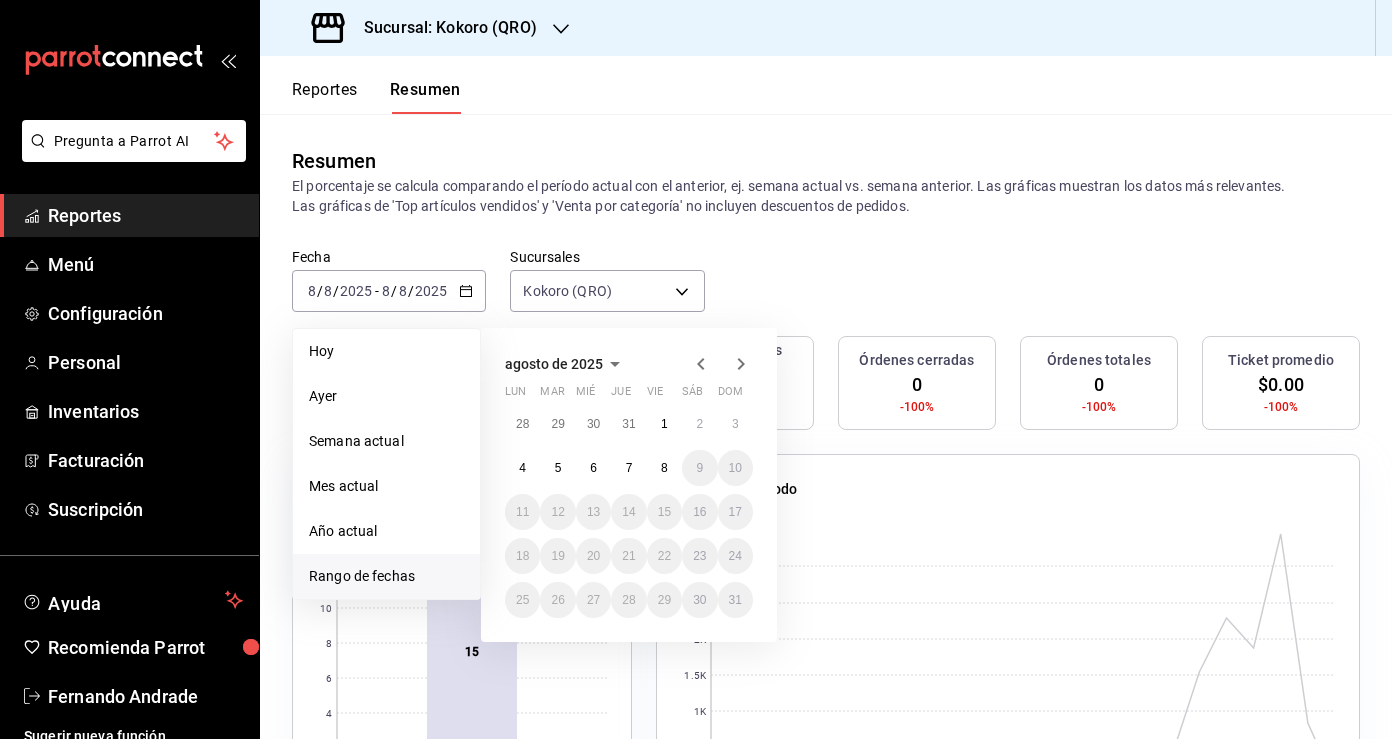 click 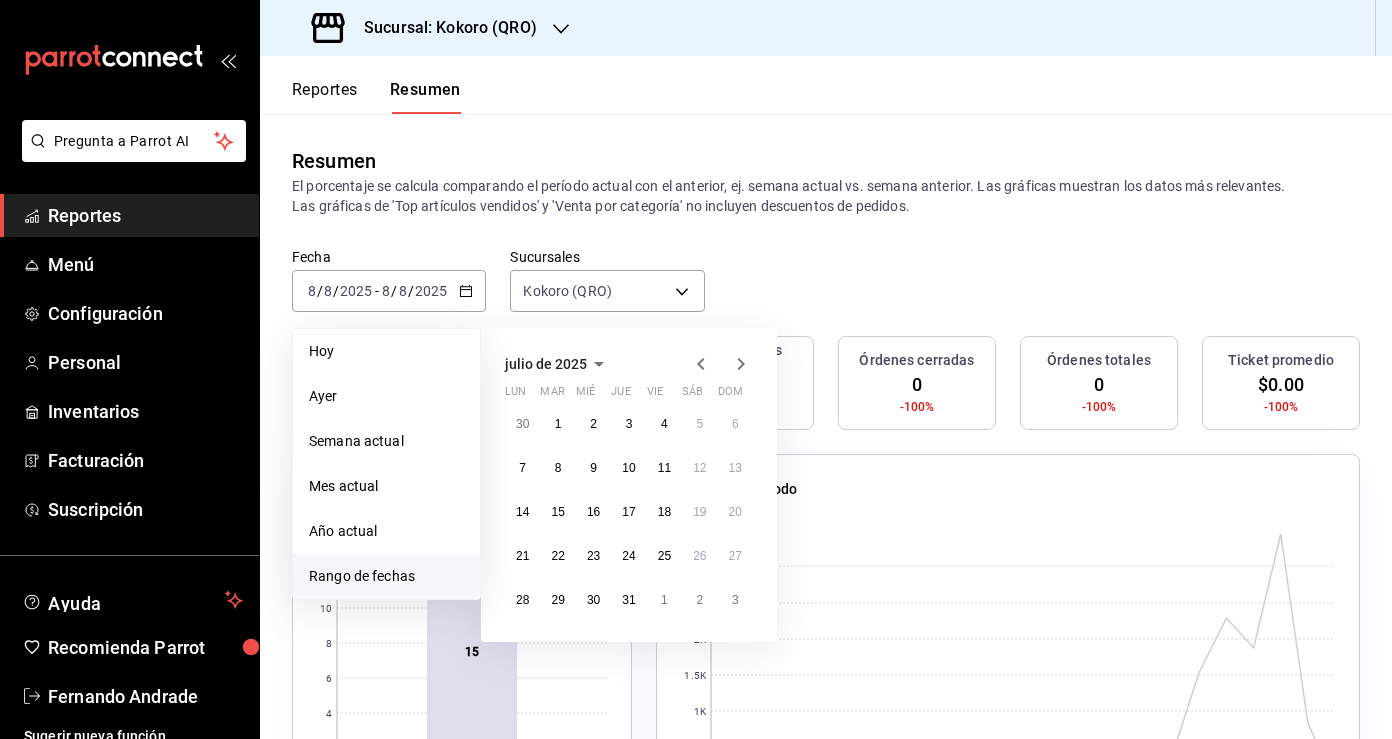 click 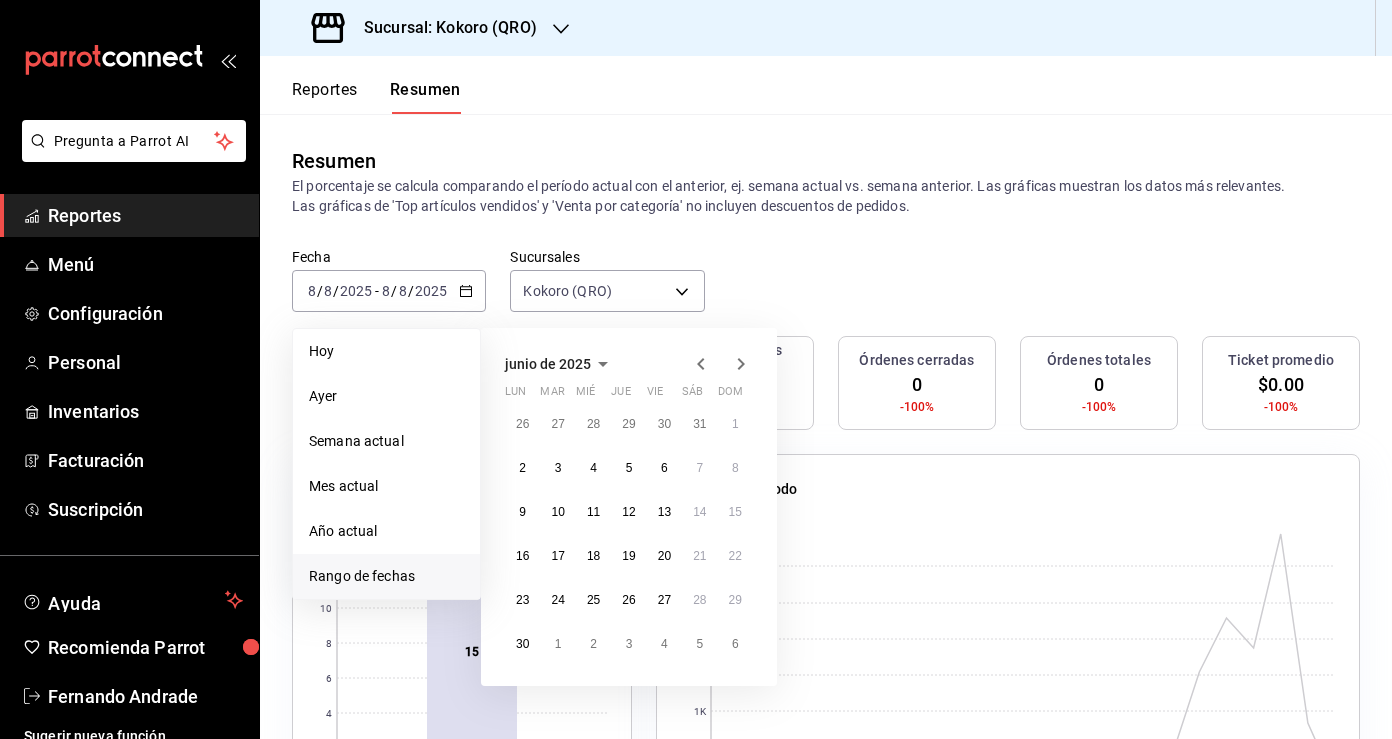 click 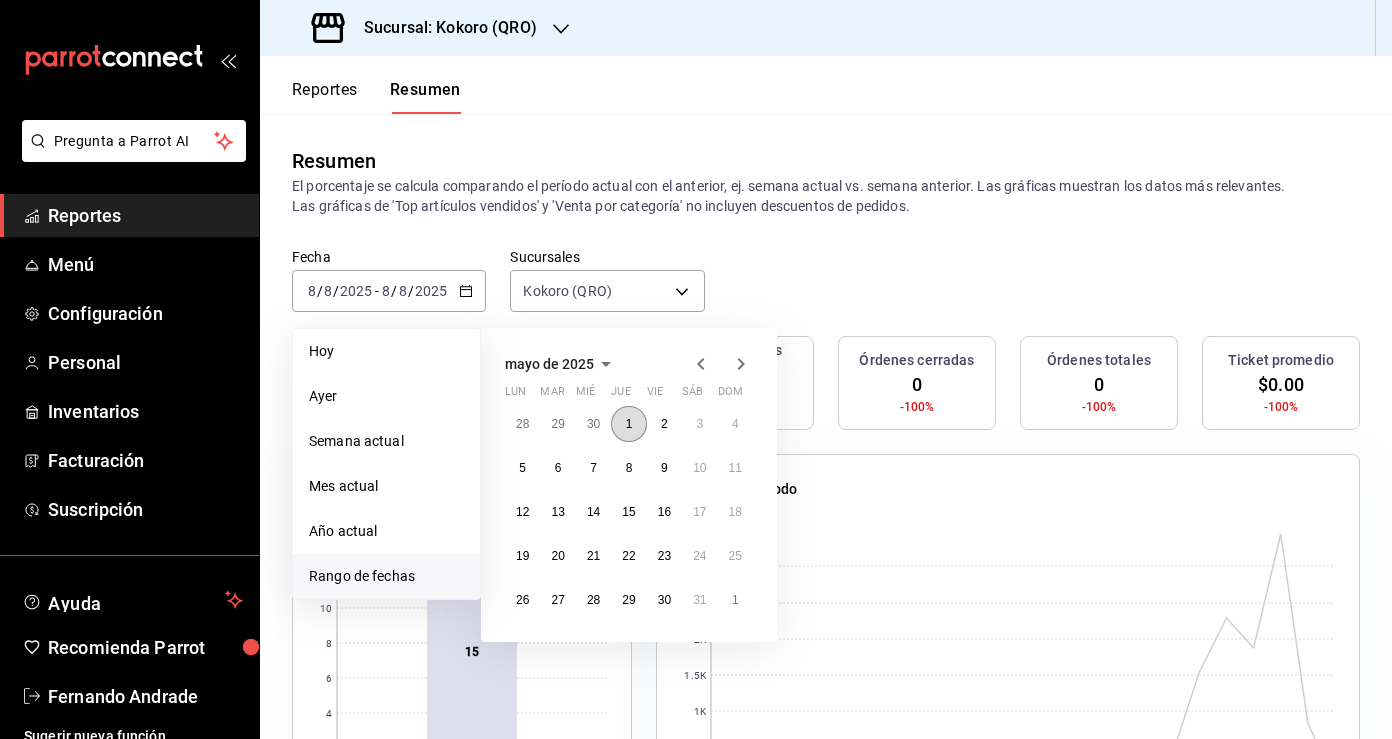 click on "1" at bounding box center [629, 424] 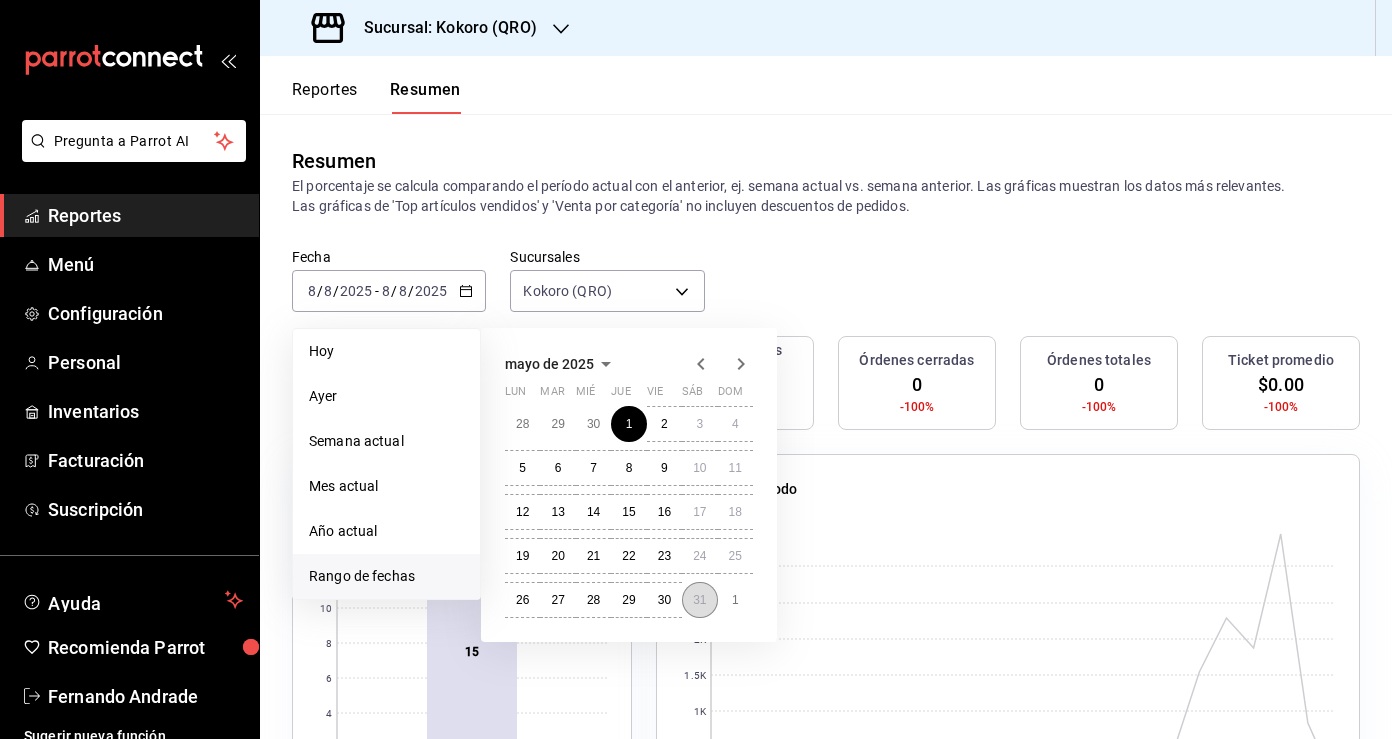 click on "31" at bounding box center [699, 600] 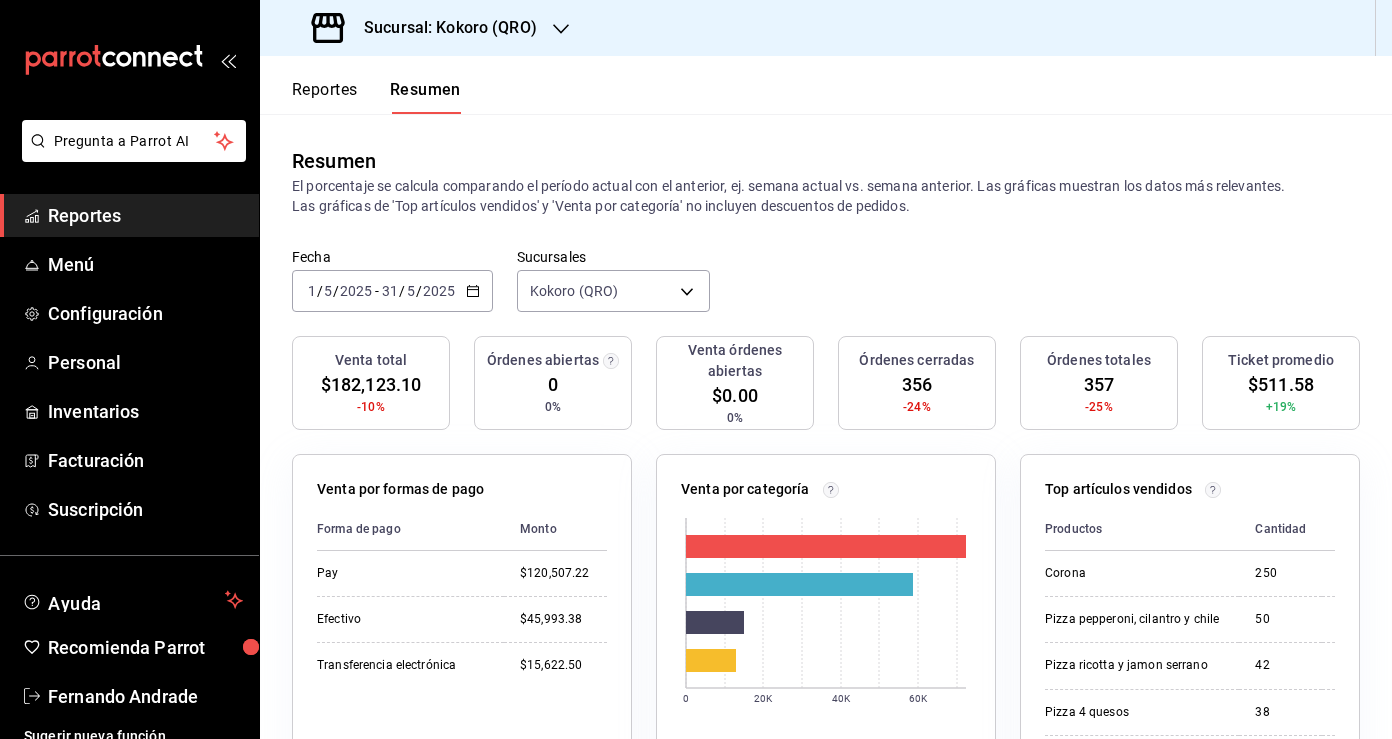 click on "Sucursal: Kokoro (QRO)" at bounding box center (442, 28) 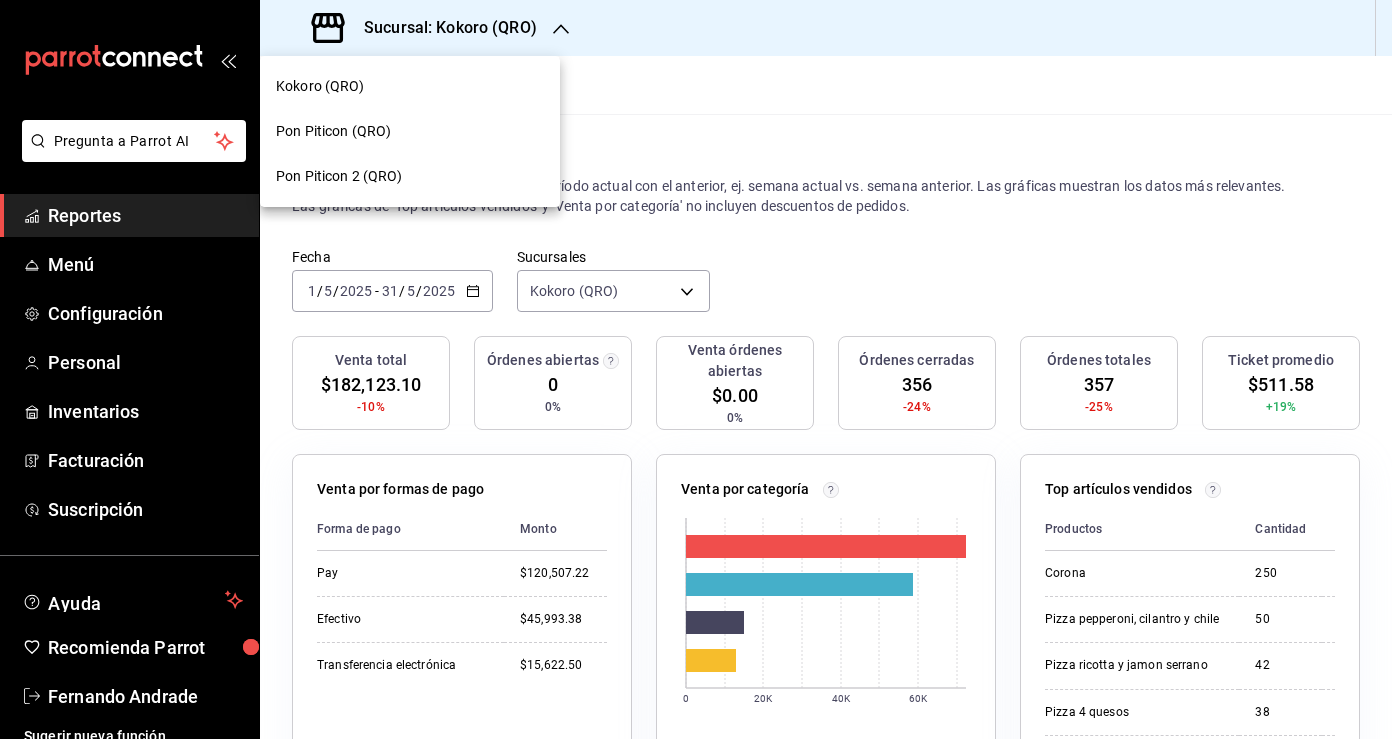 click on "Pon Piticon (QRO)" at bounding box center (410, 131) 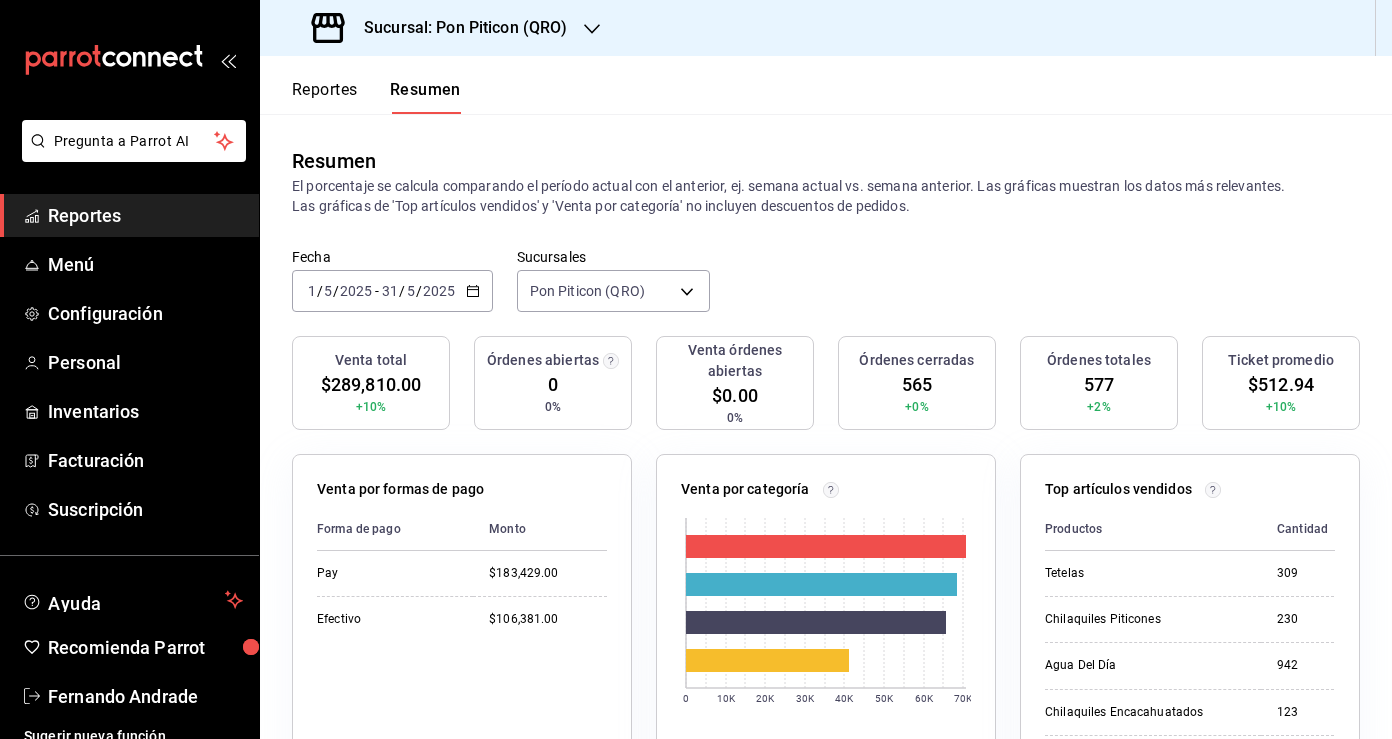 click on "Reportes" at bounding box center (325, 97) 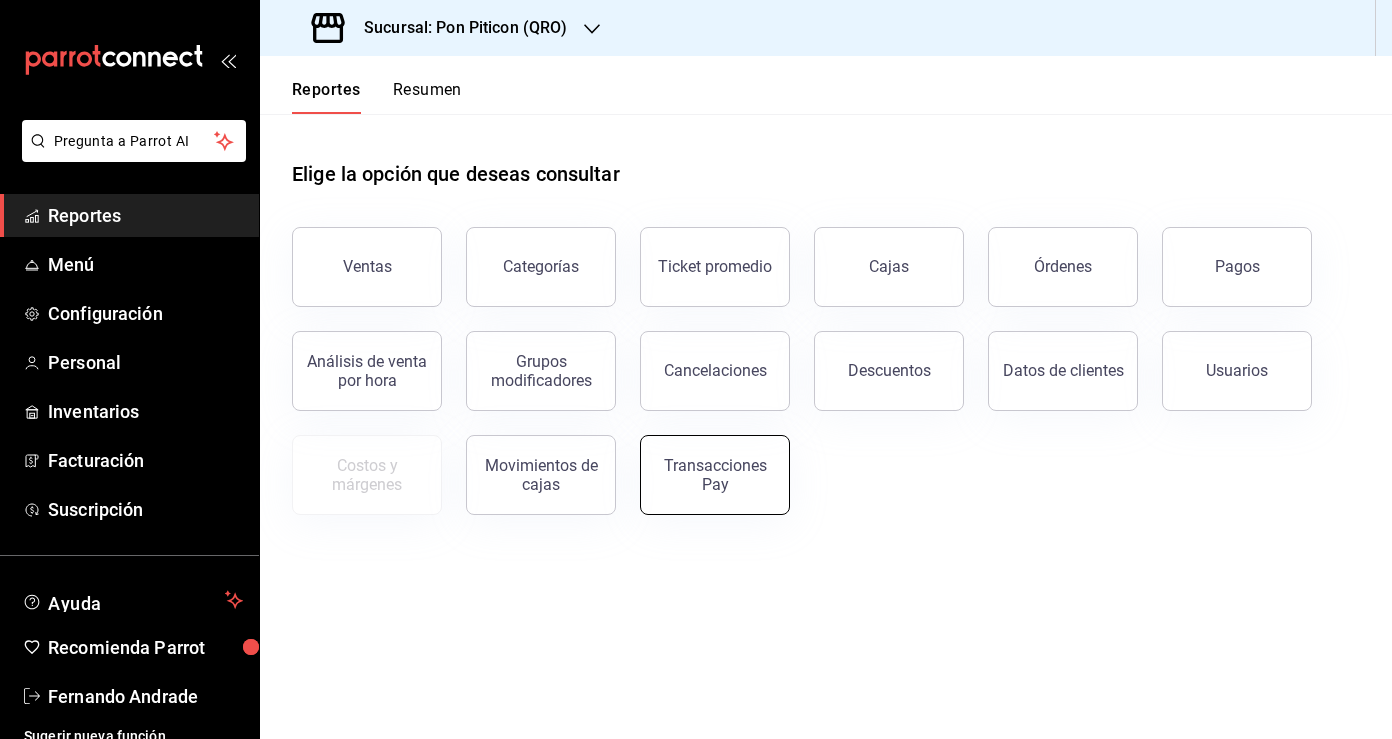 click on "Transacciones Pay" at bounding box center (715, 475) 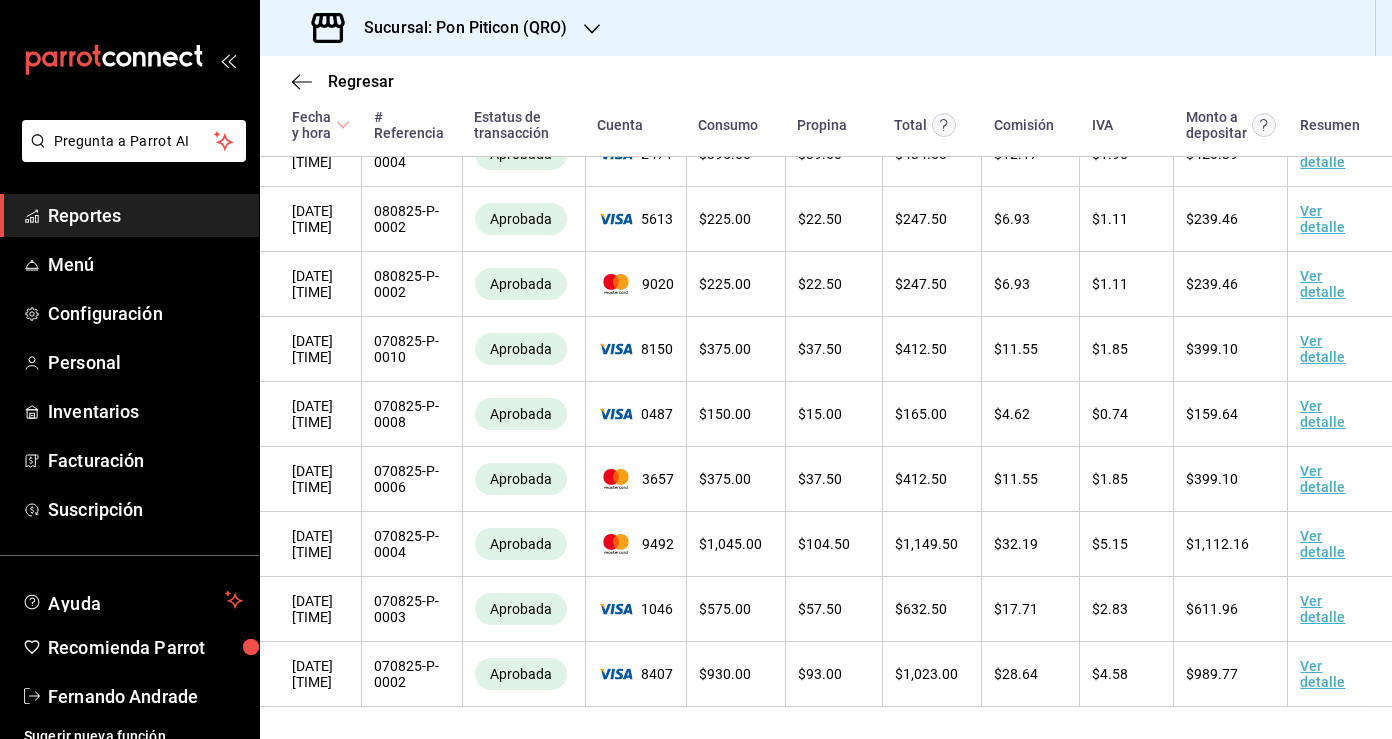 scroll, scrollTop: 0, scrollLeft: 0, axis: both 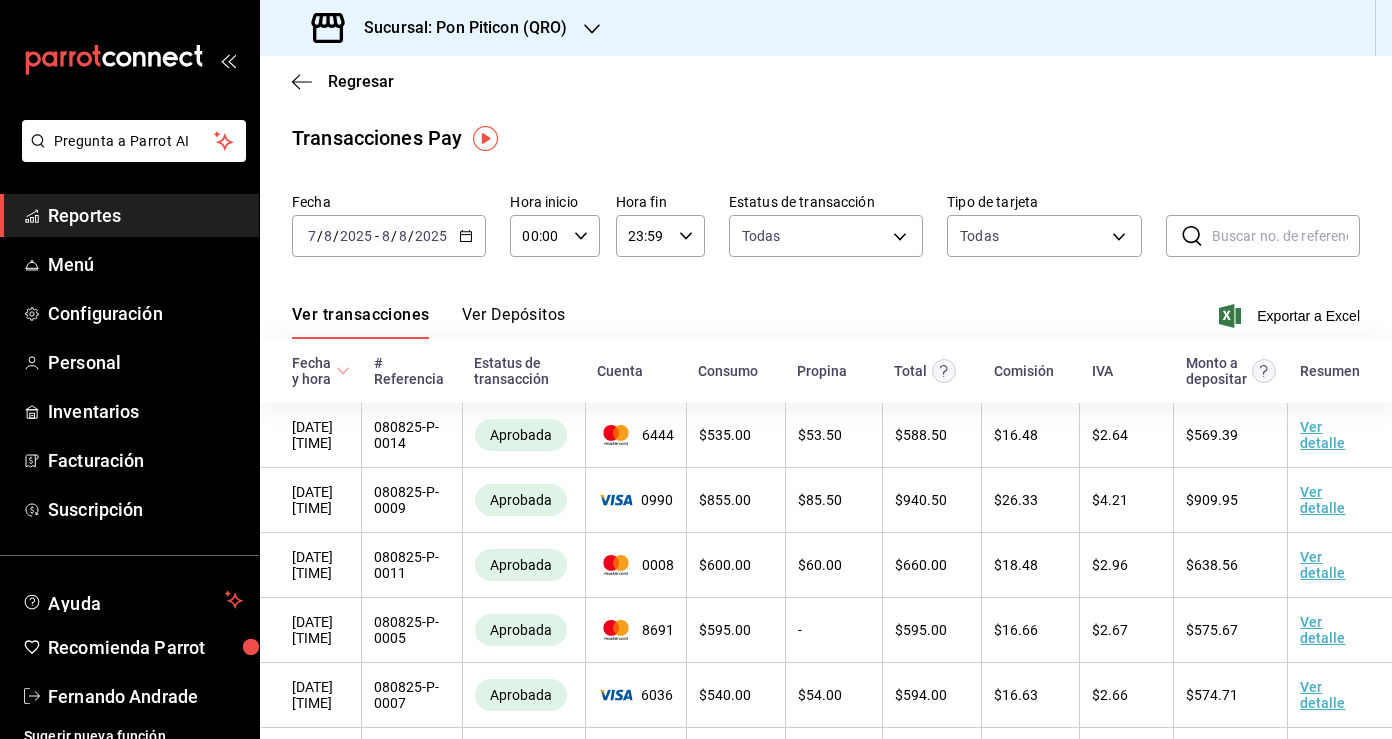 click on "Ver Depósitos" at bounding box center [514, 322] 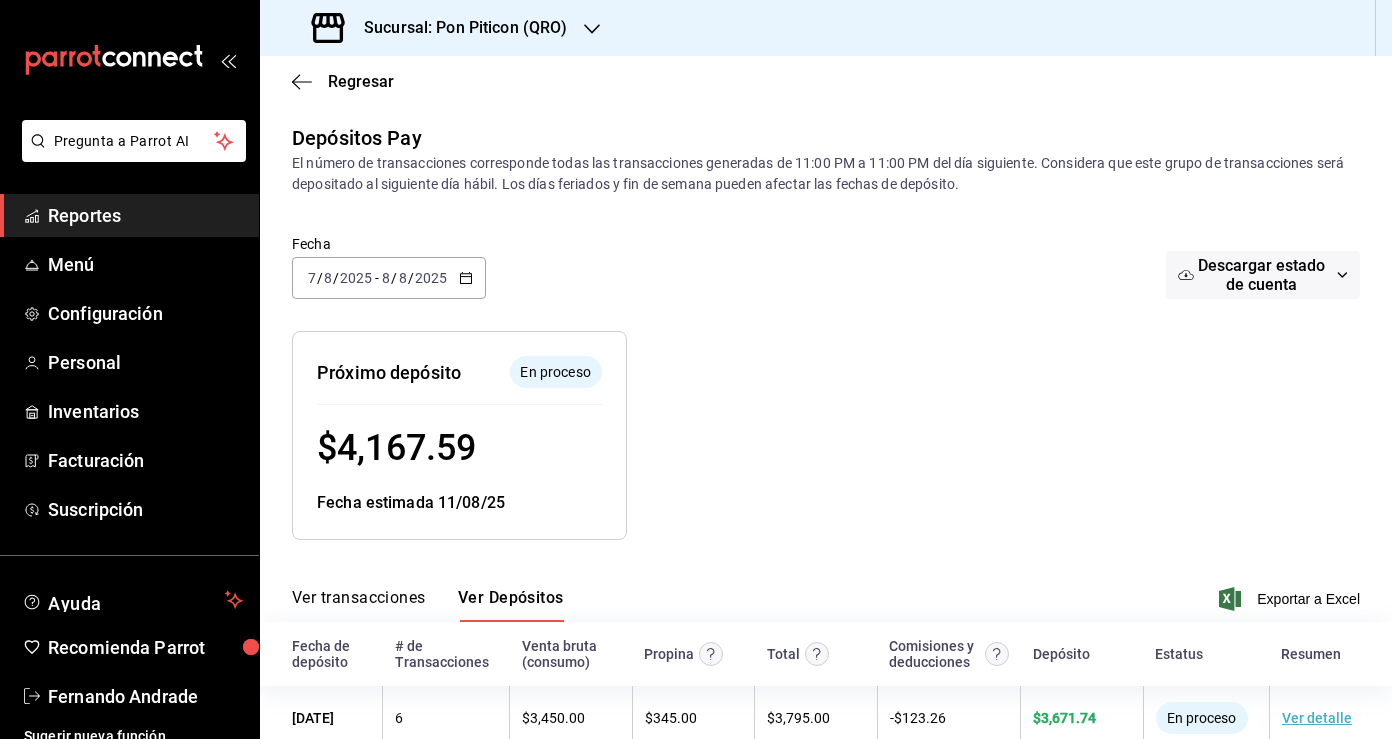 click 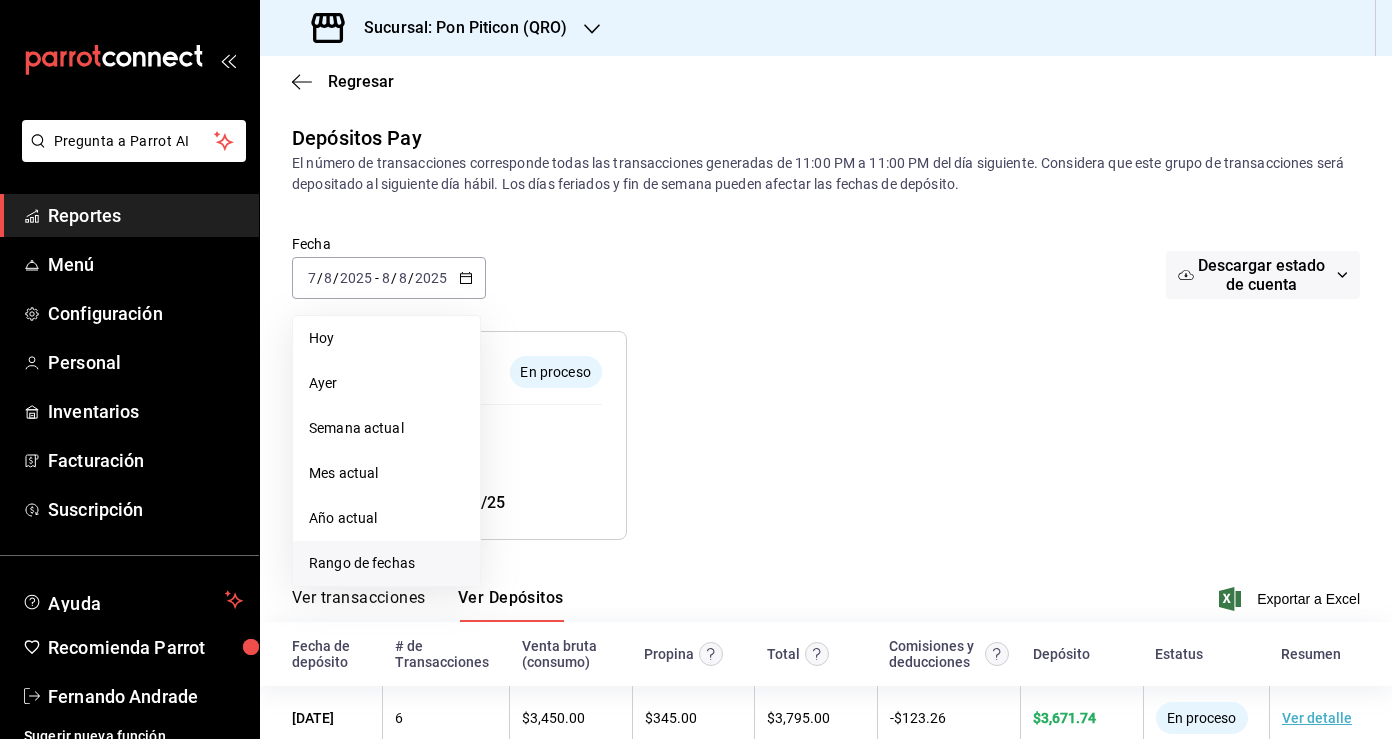 click on "Rango de fechas" at bounding box center (386, 563) 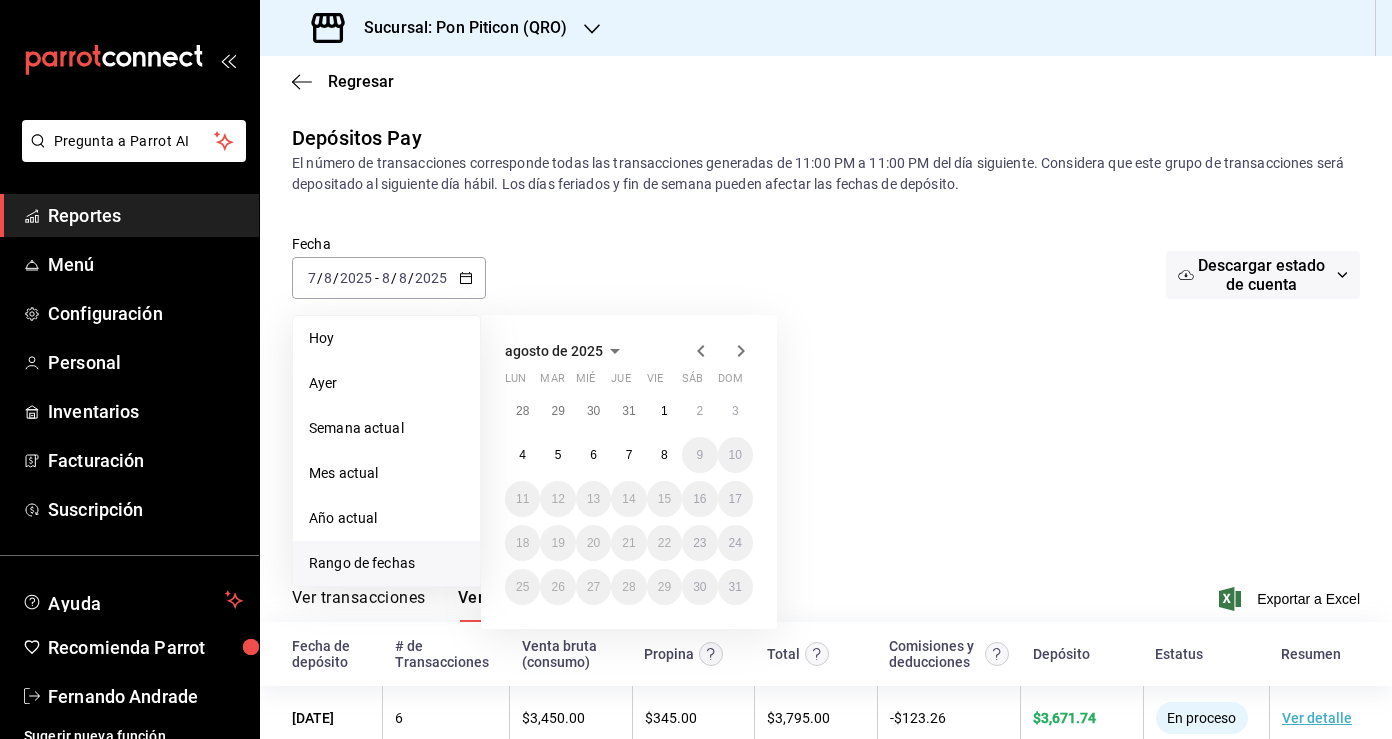 click 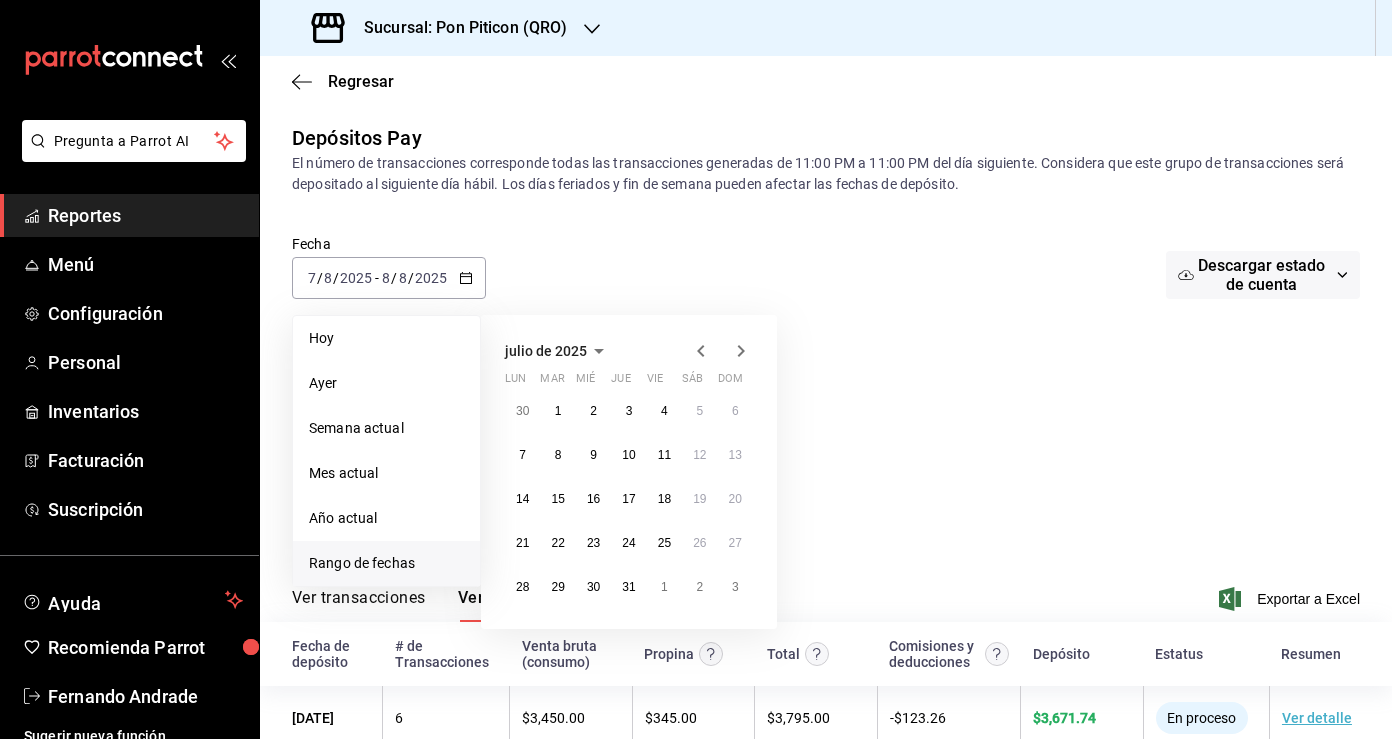 click 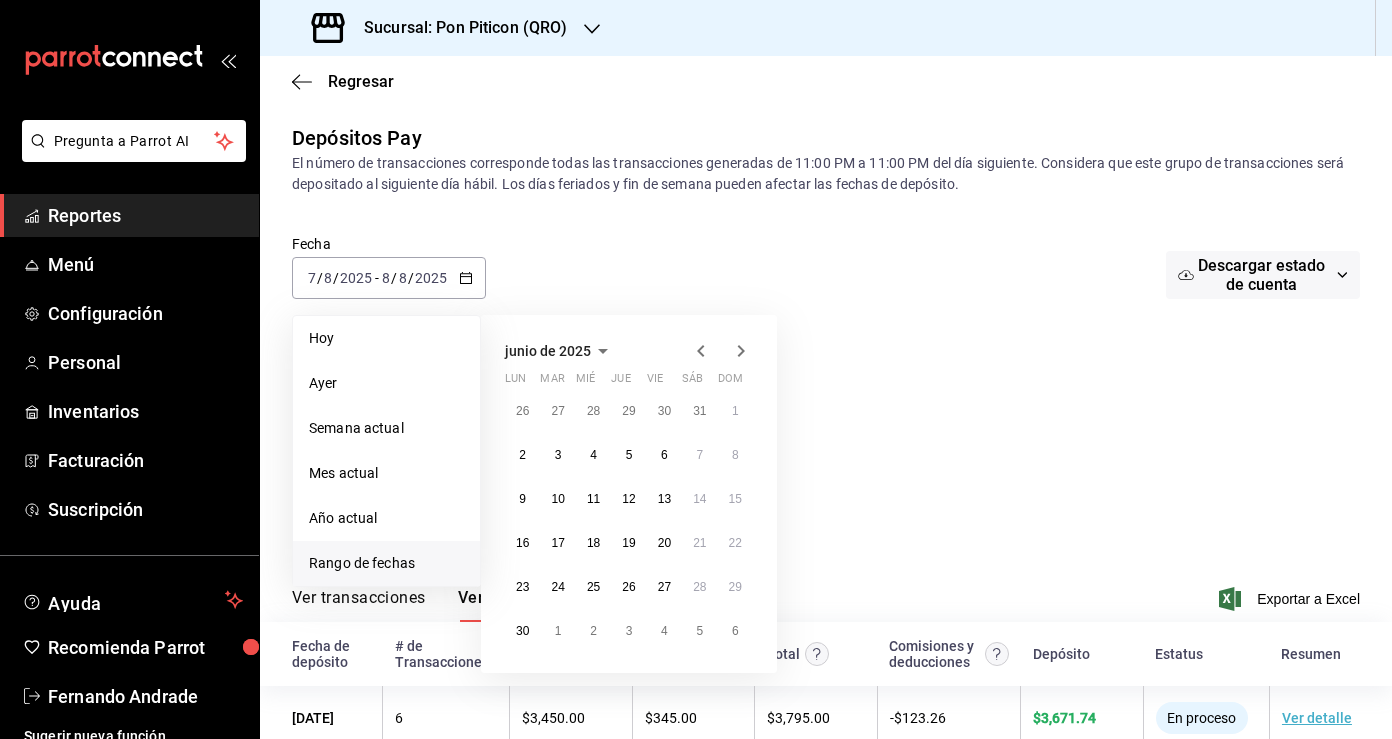 click 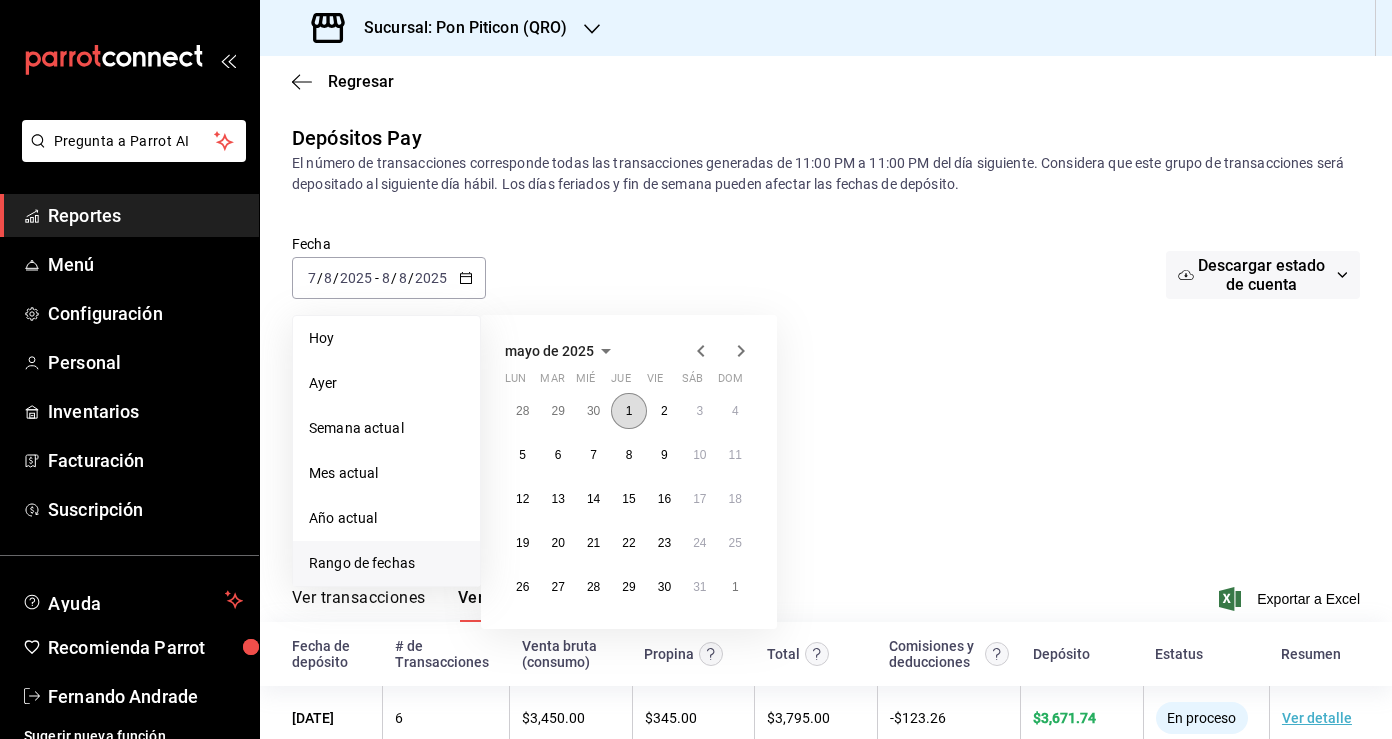 click on "1" at bounding box center [628, 411] 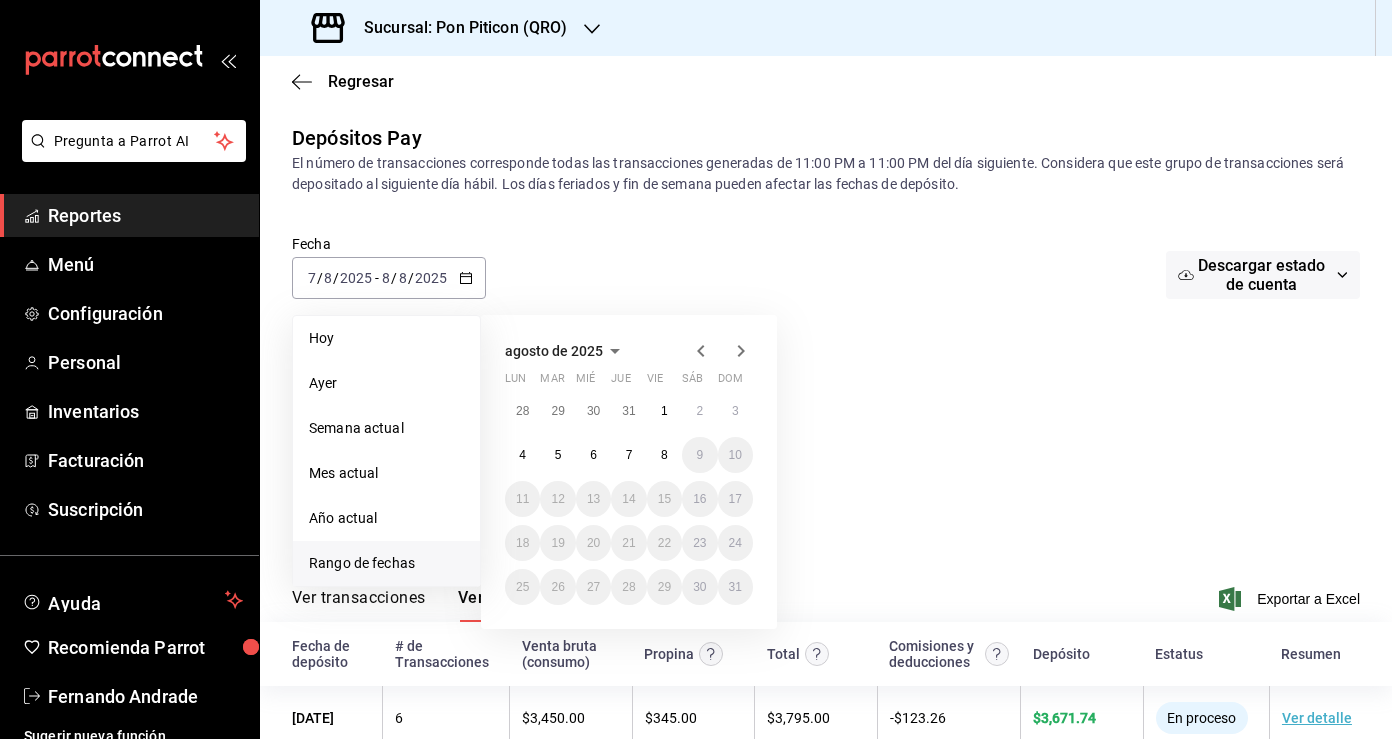 click 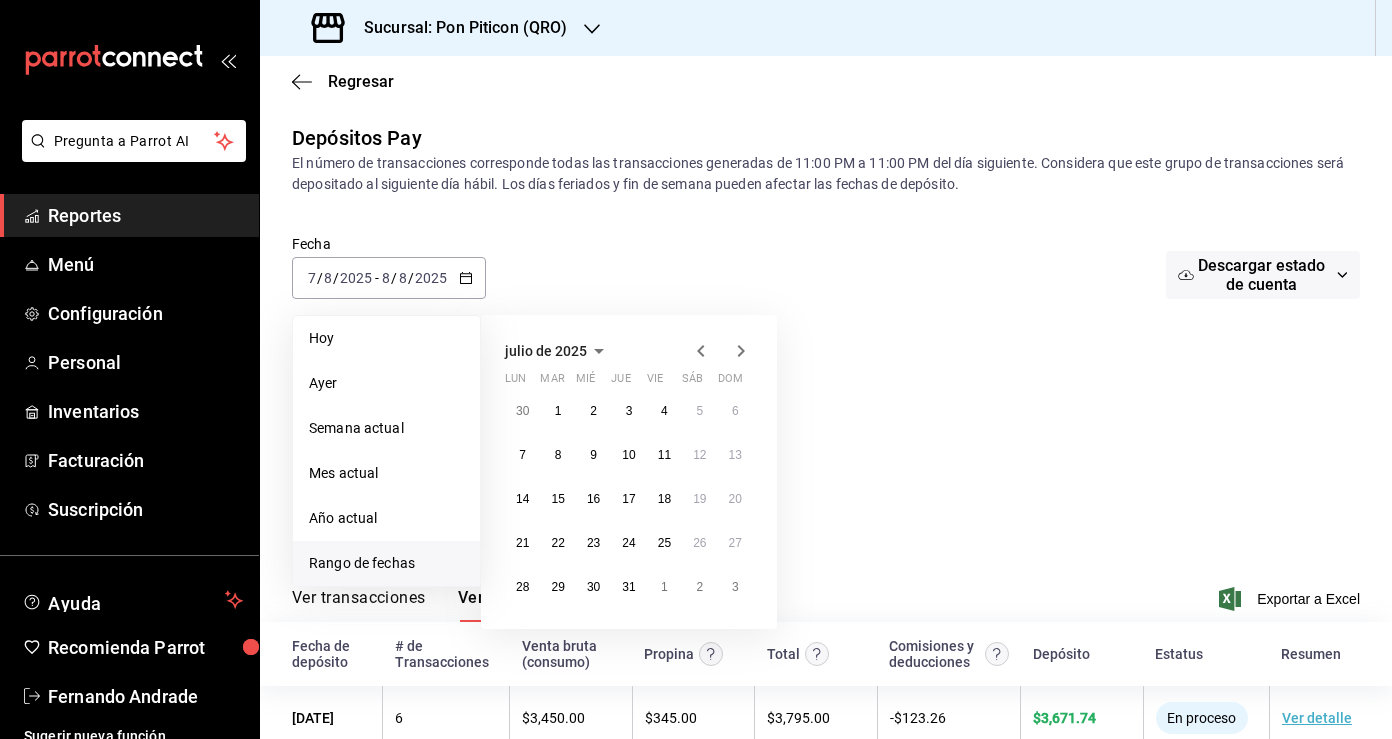 click 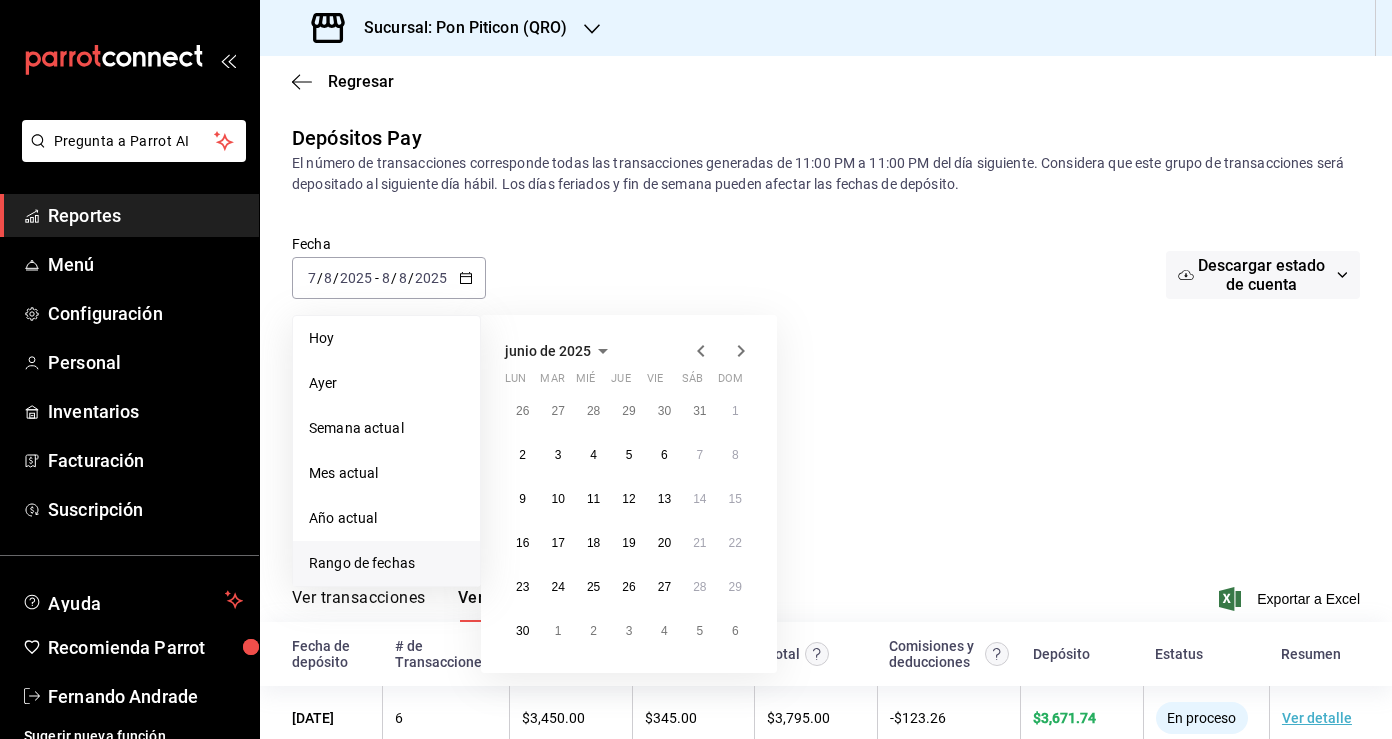 click 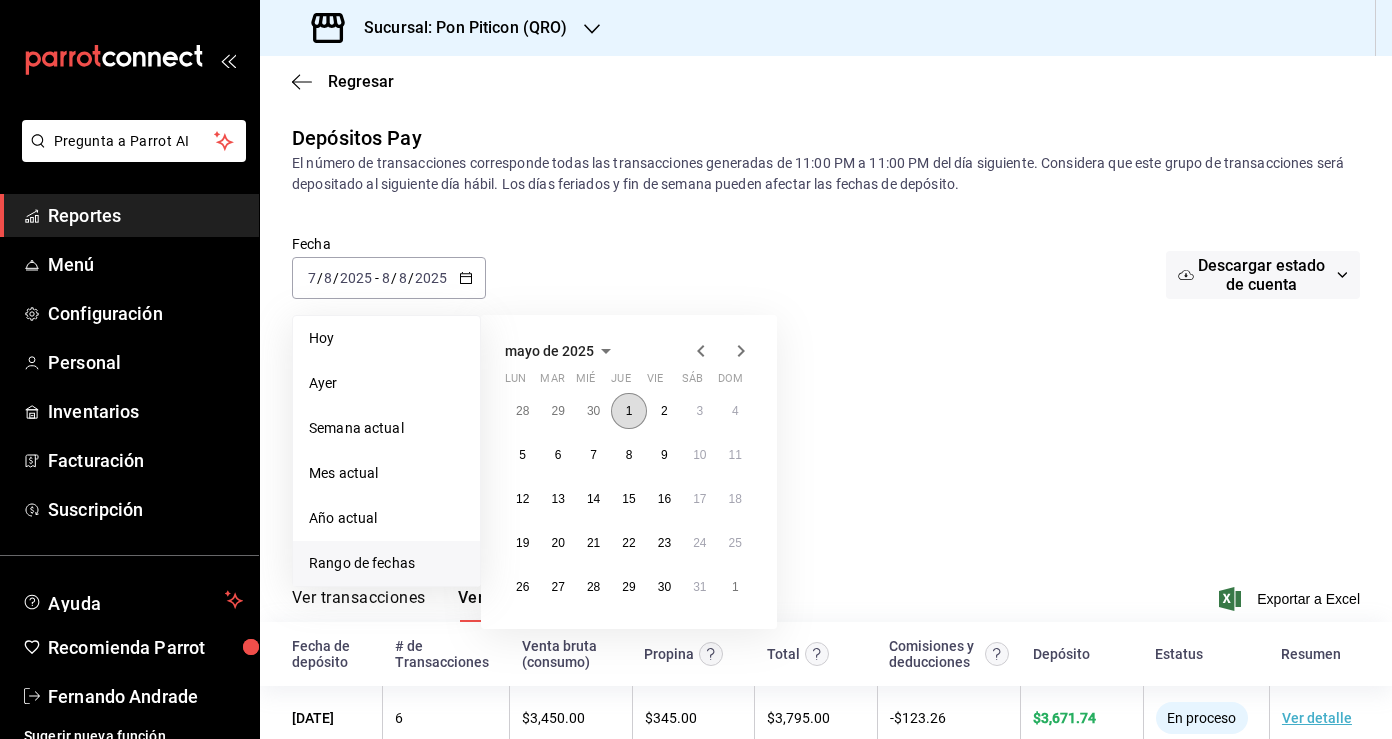 click on "1" at bounding box center [629, 411] 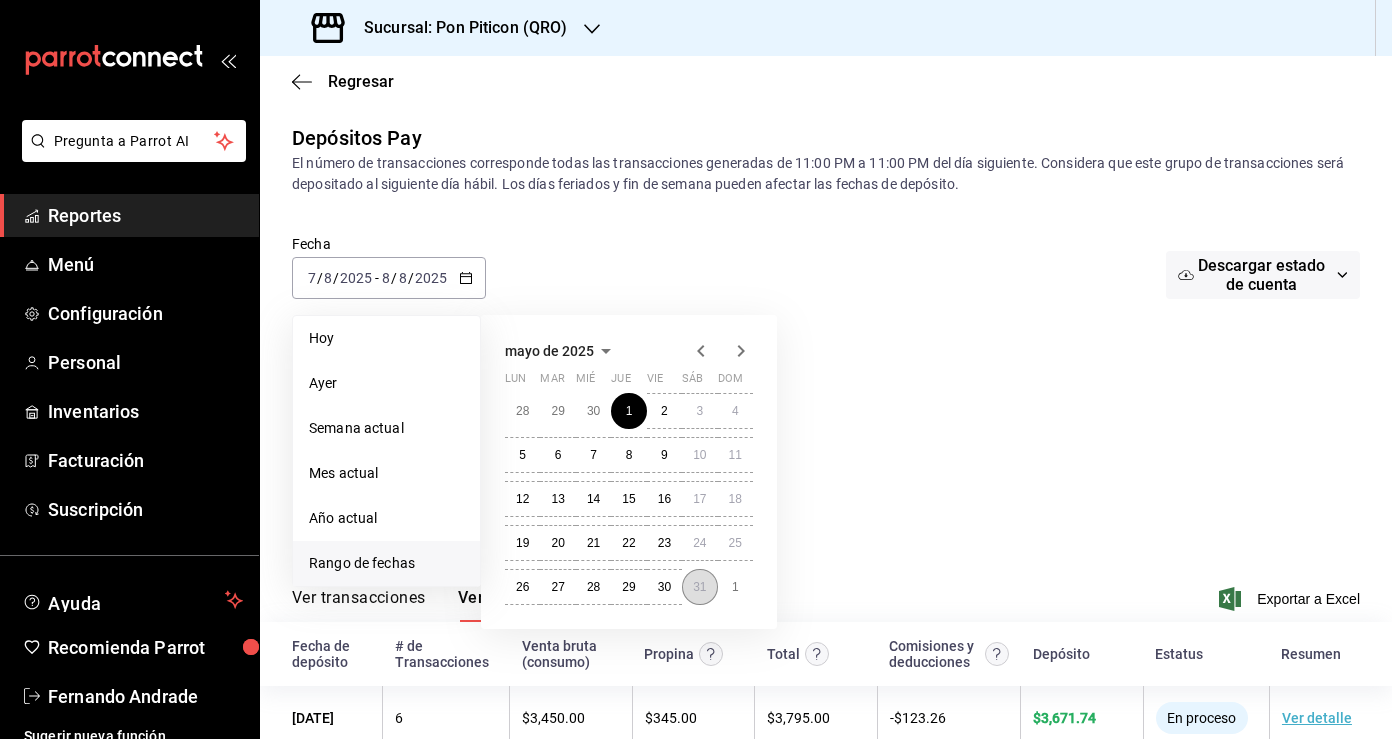 click on "31" at bounding box center [699, 587] 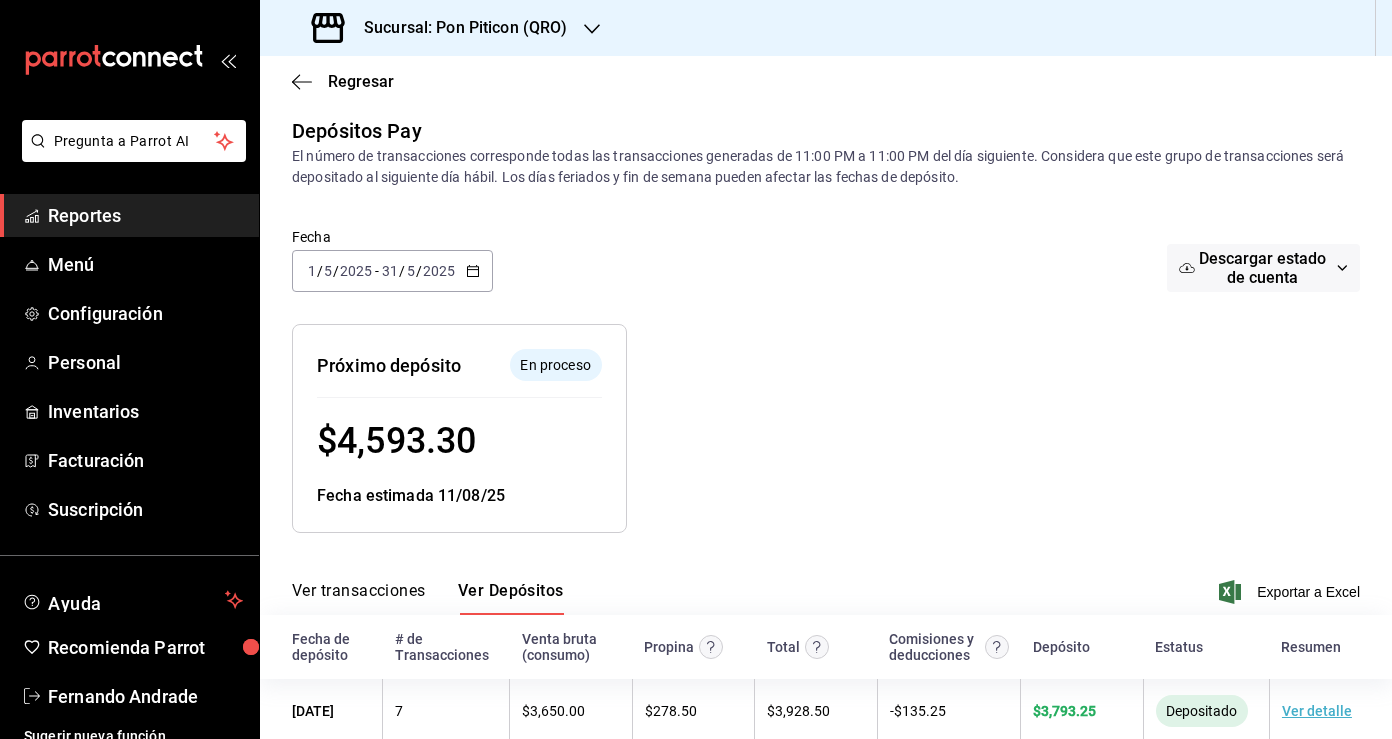 scroll, scrollTop: 0, scrollLeft: 0, axis: both 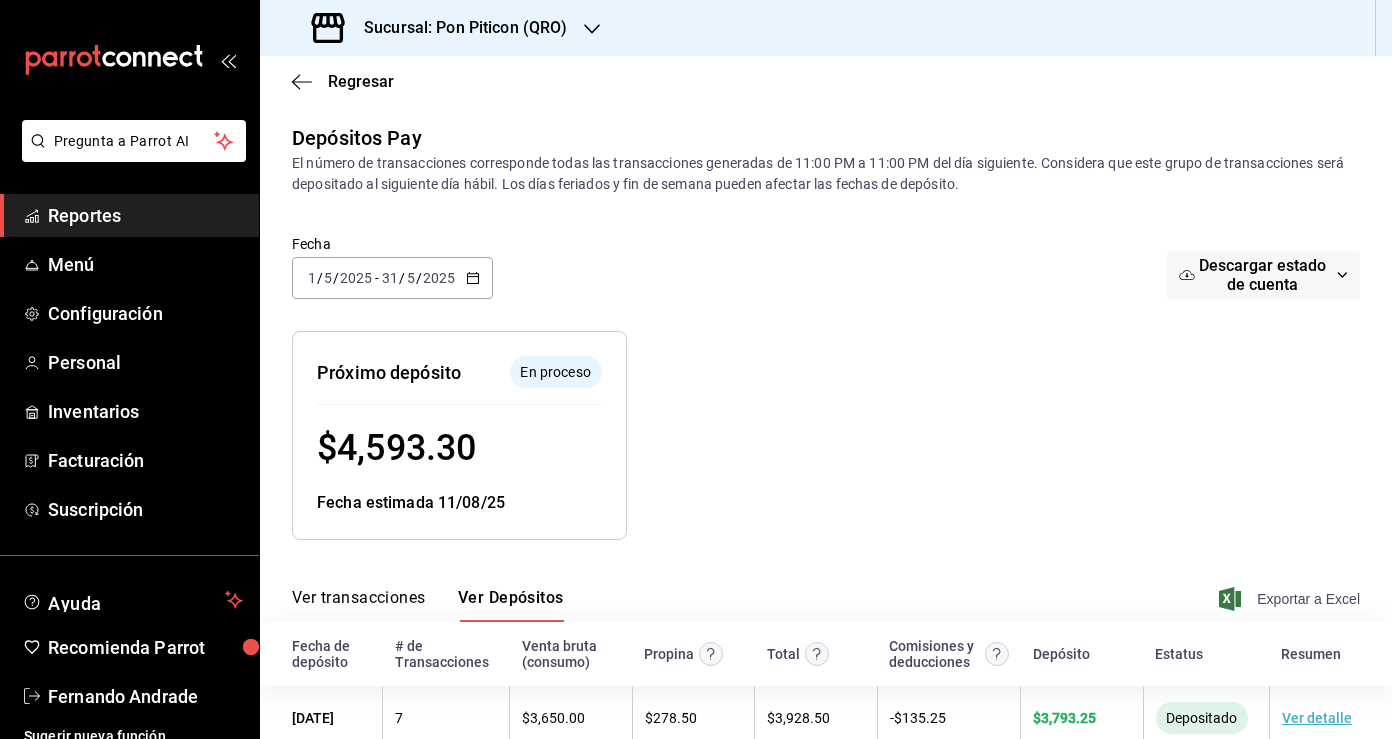 click on "Exportar a Excel" at bounding box center [1291, 599] 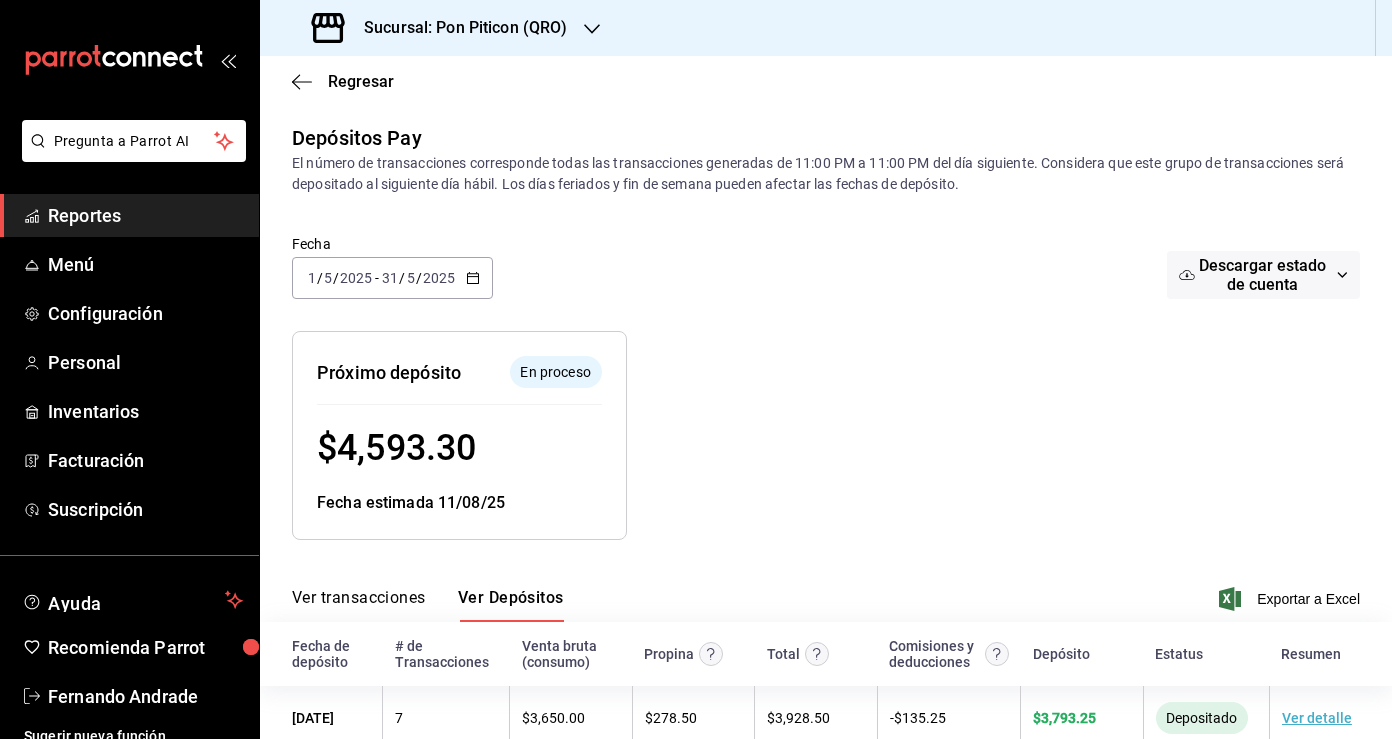 click on "Descargar estado de cuenta" at bounding box center (1262, 275) 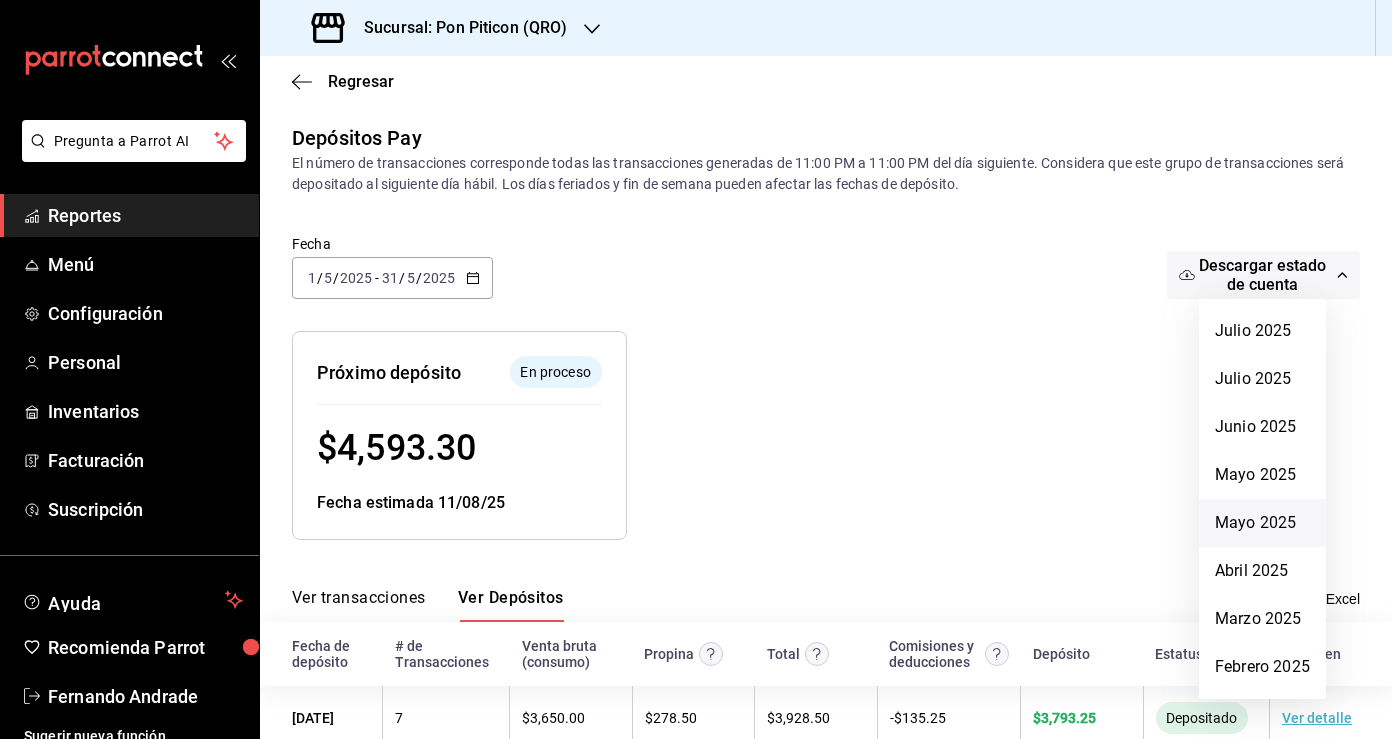 click on "Mayo 2025" at bounding box center (1262, 523) 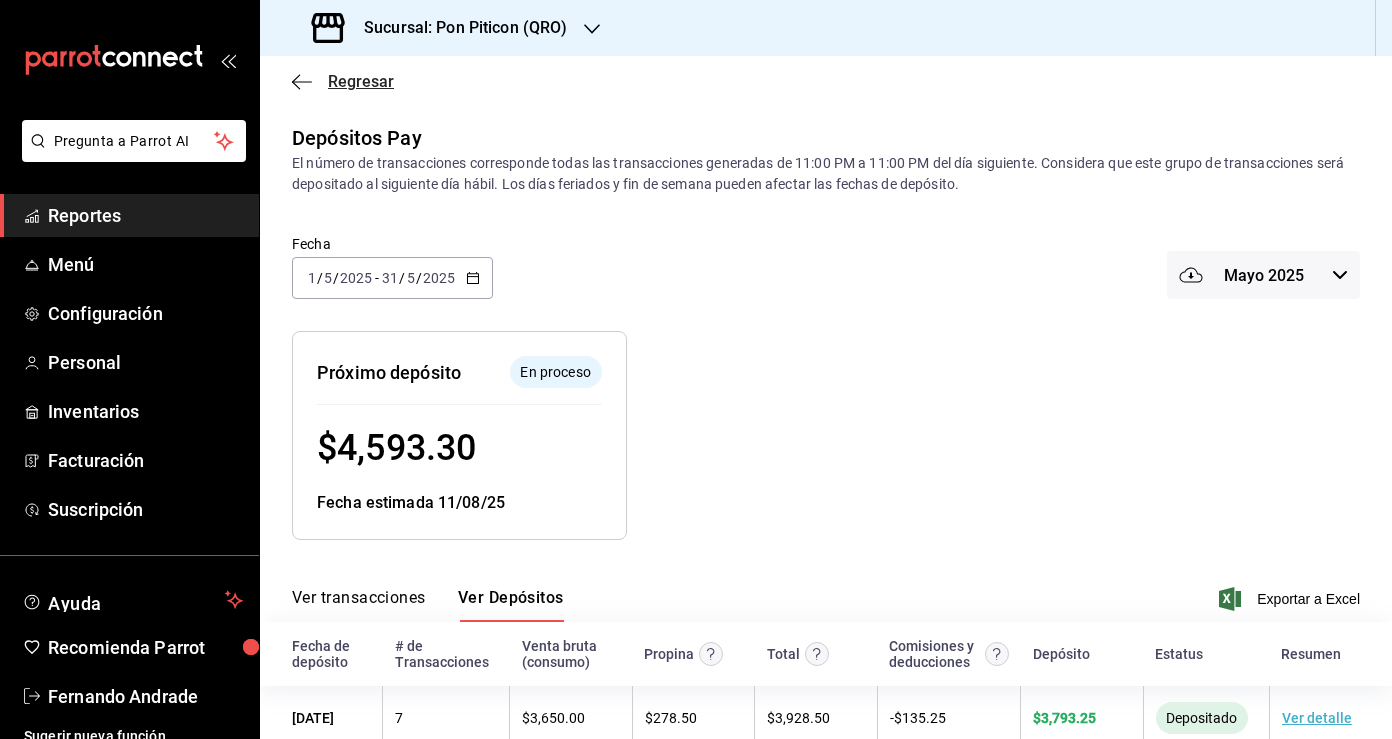 click 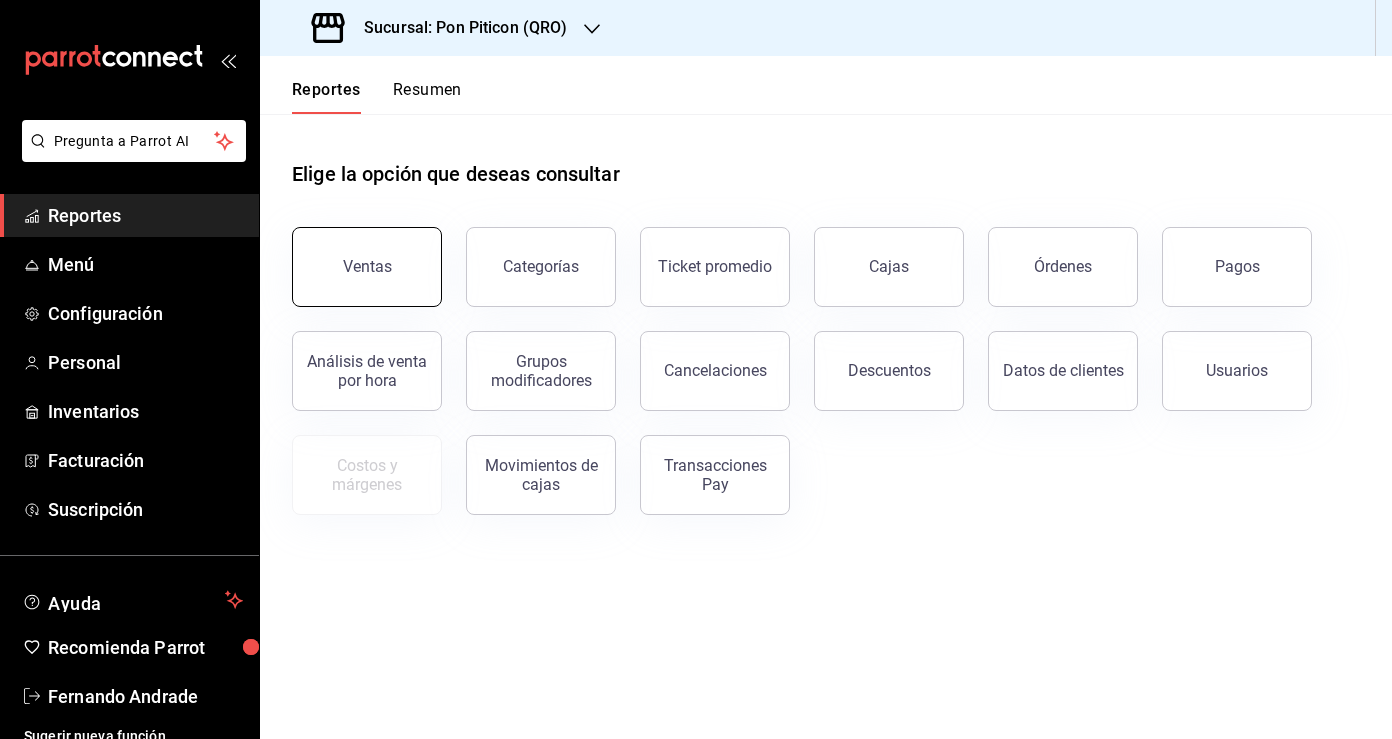 click on "Ventas" at bounding box center (367, 267) 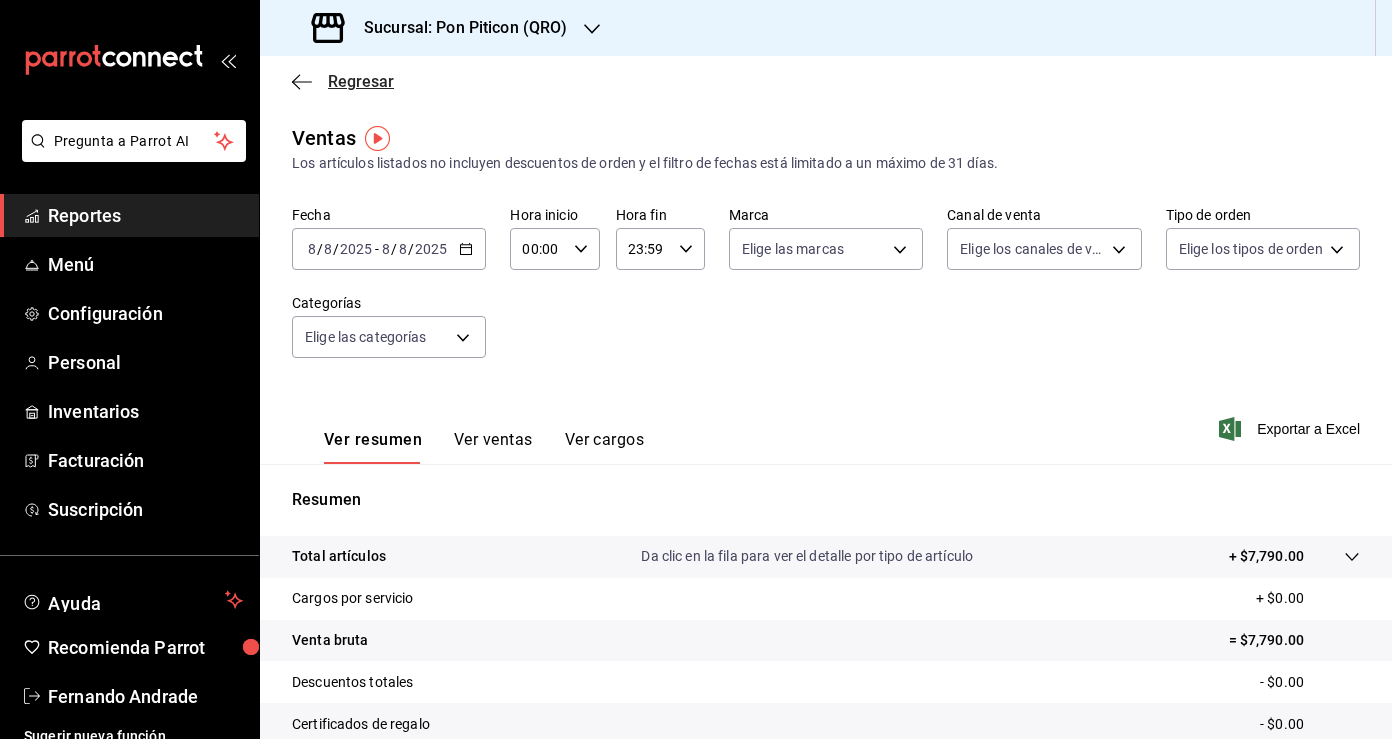click 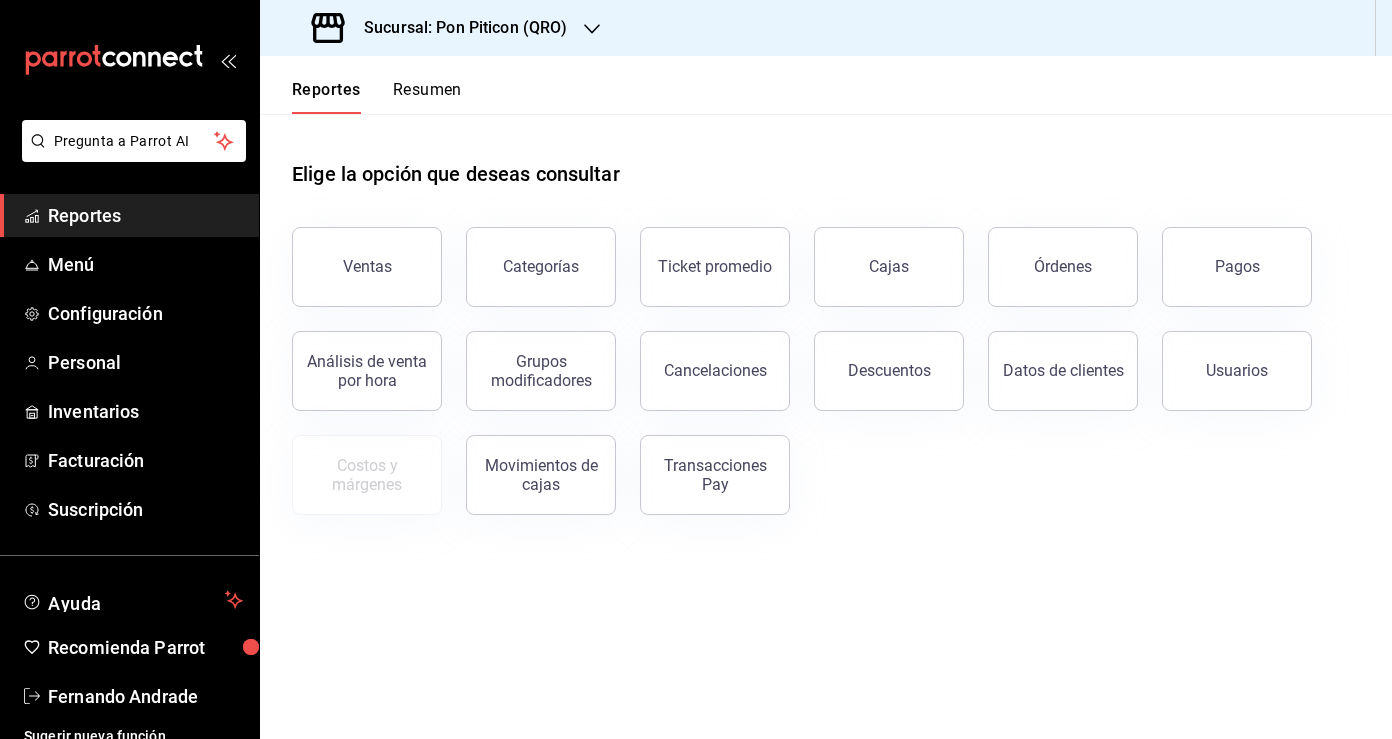 click on "Resumen" at bounding box center (427, 97) 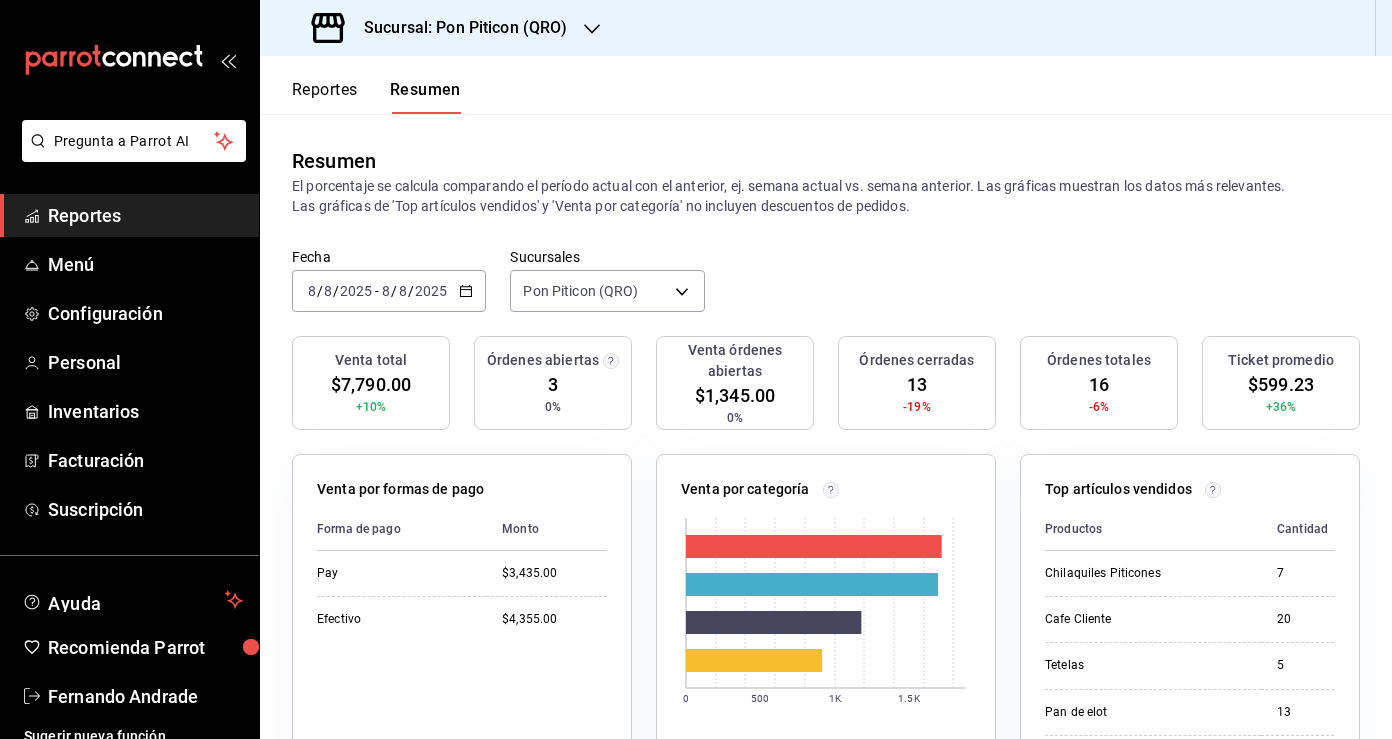 click 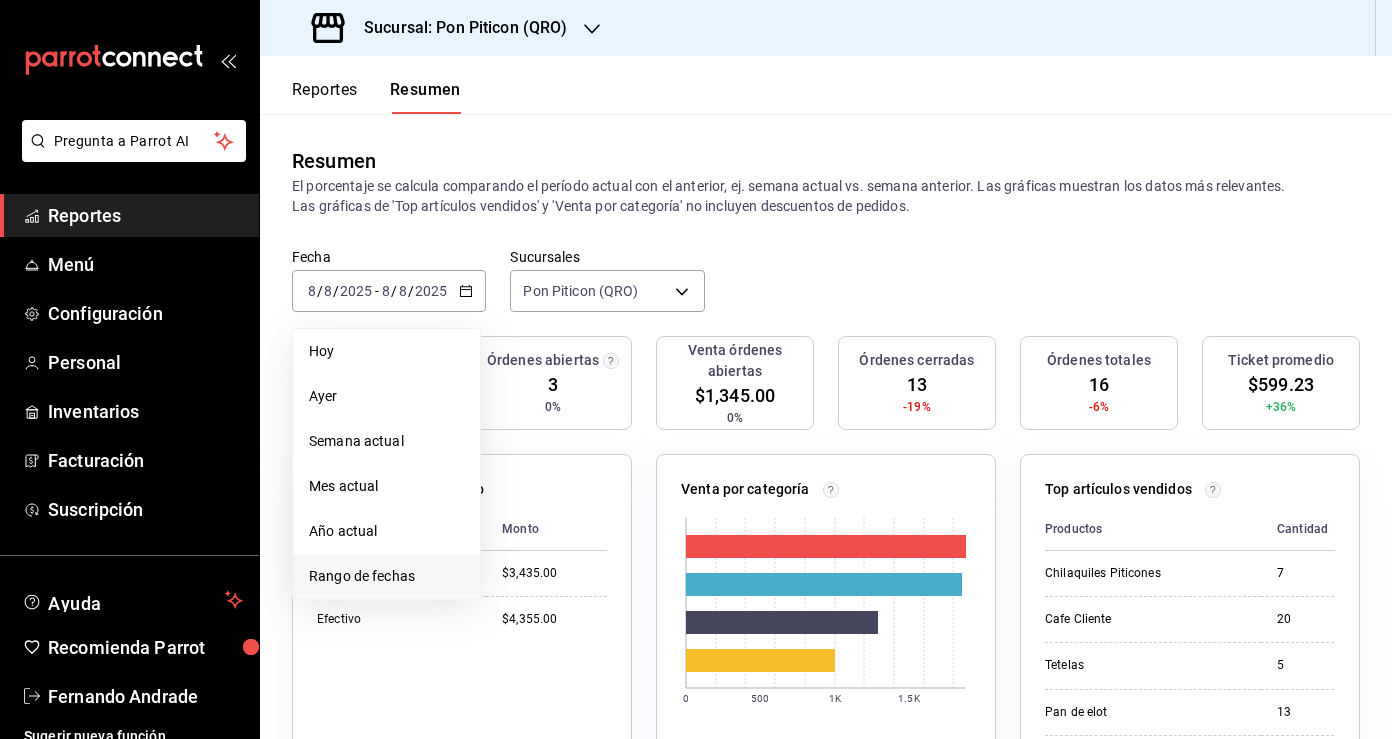 click on "Rango de fechas" at bounding box center [386, 576] 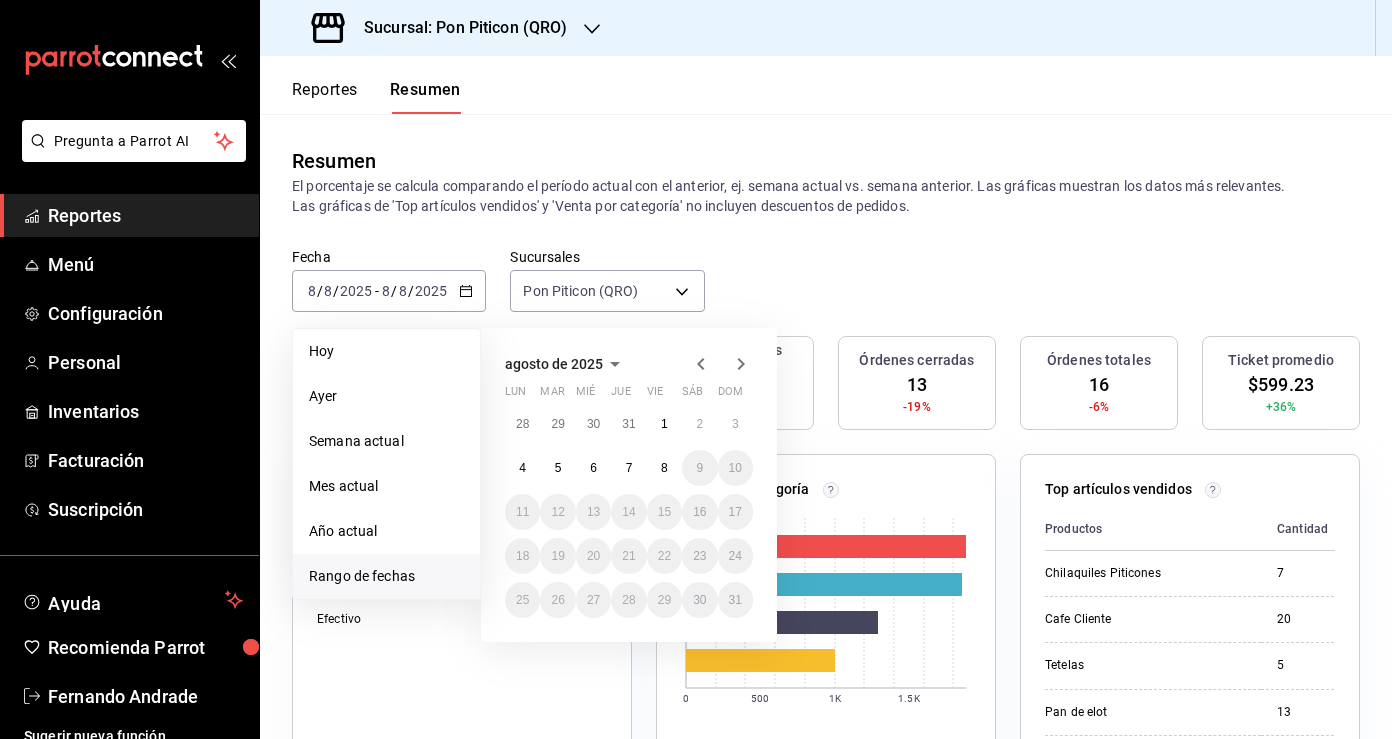 click 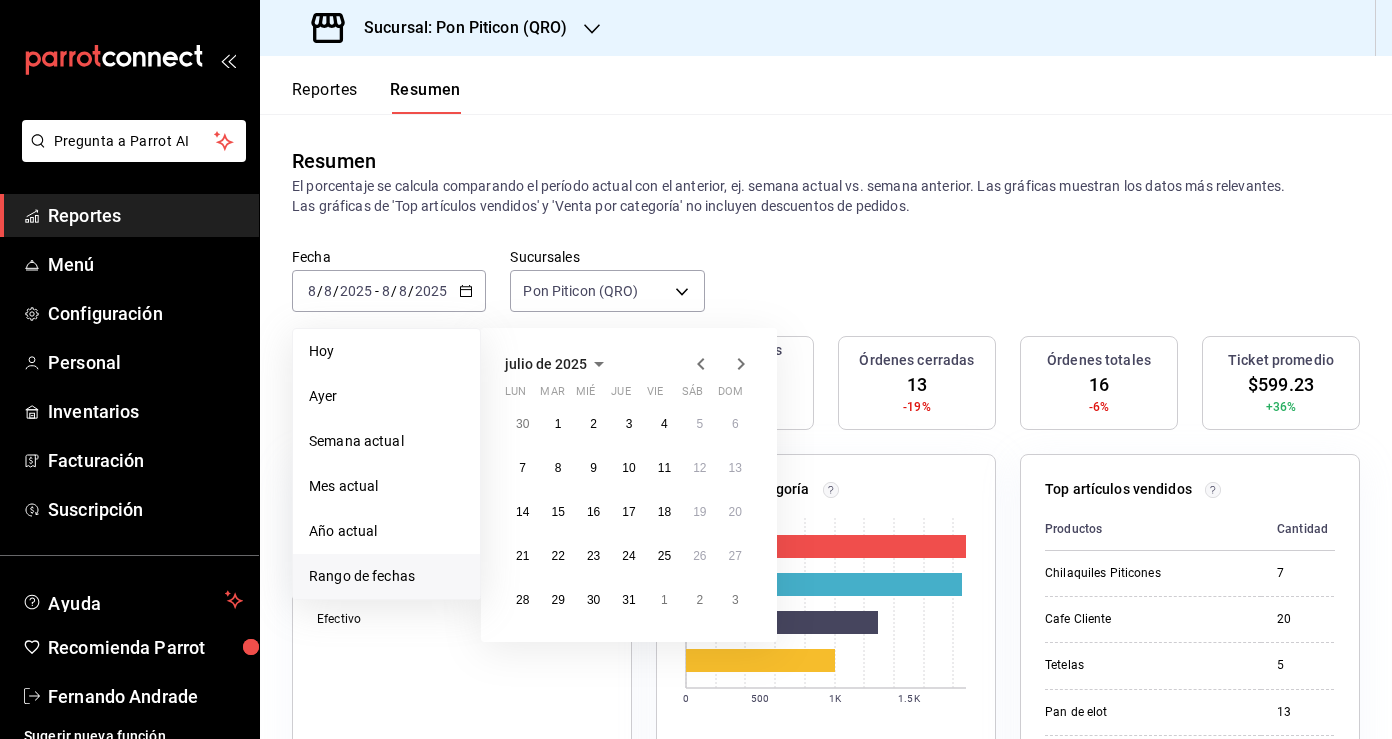 click 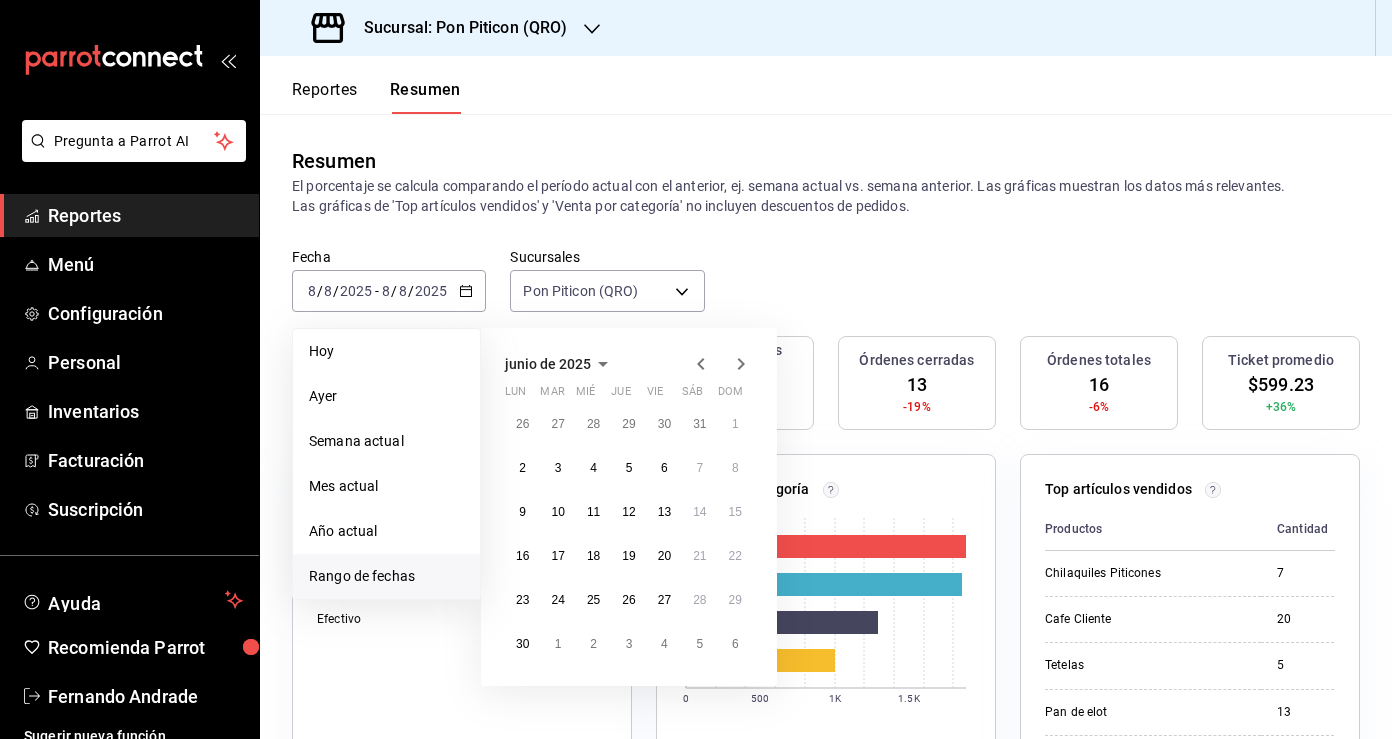 click 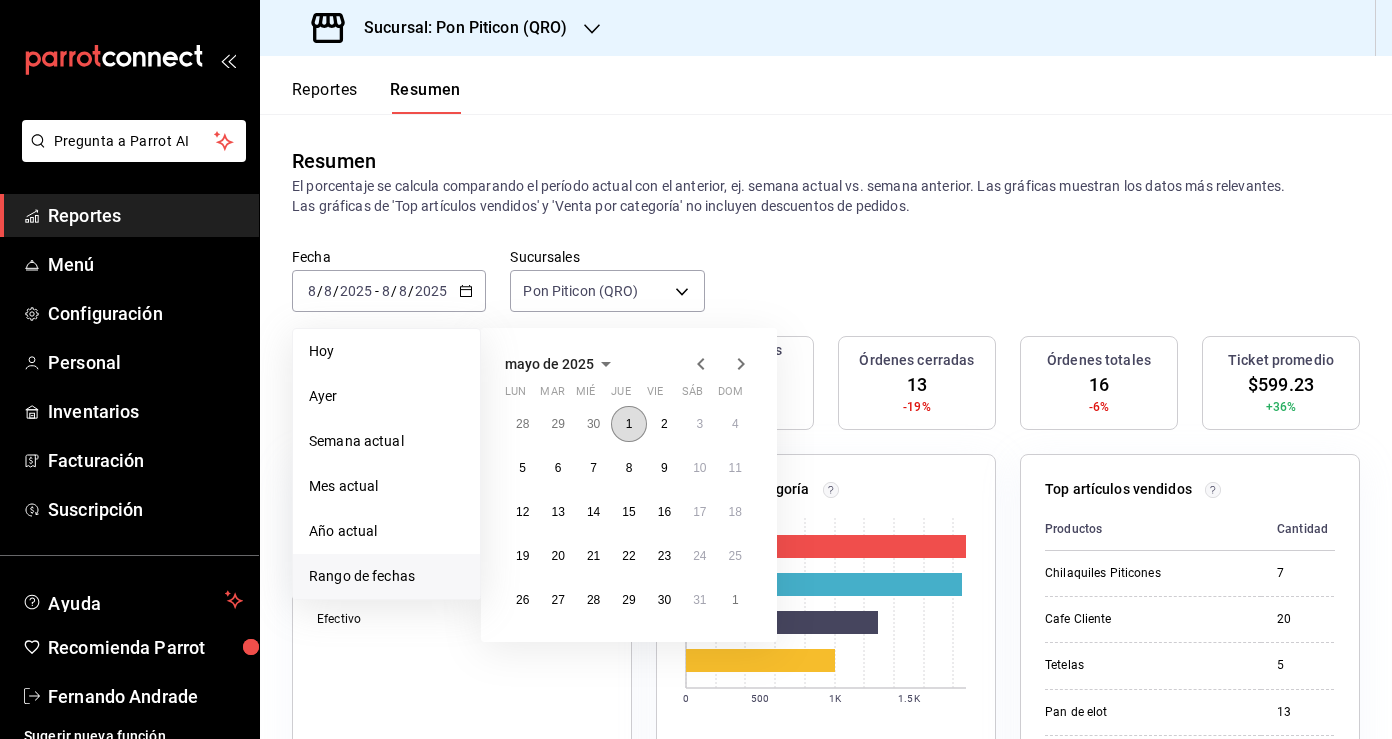 click on "1" at bounding box center (628, 424) 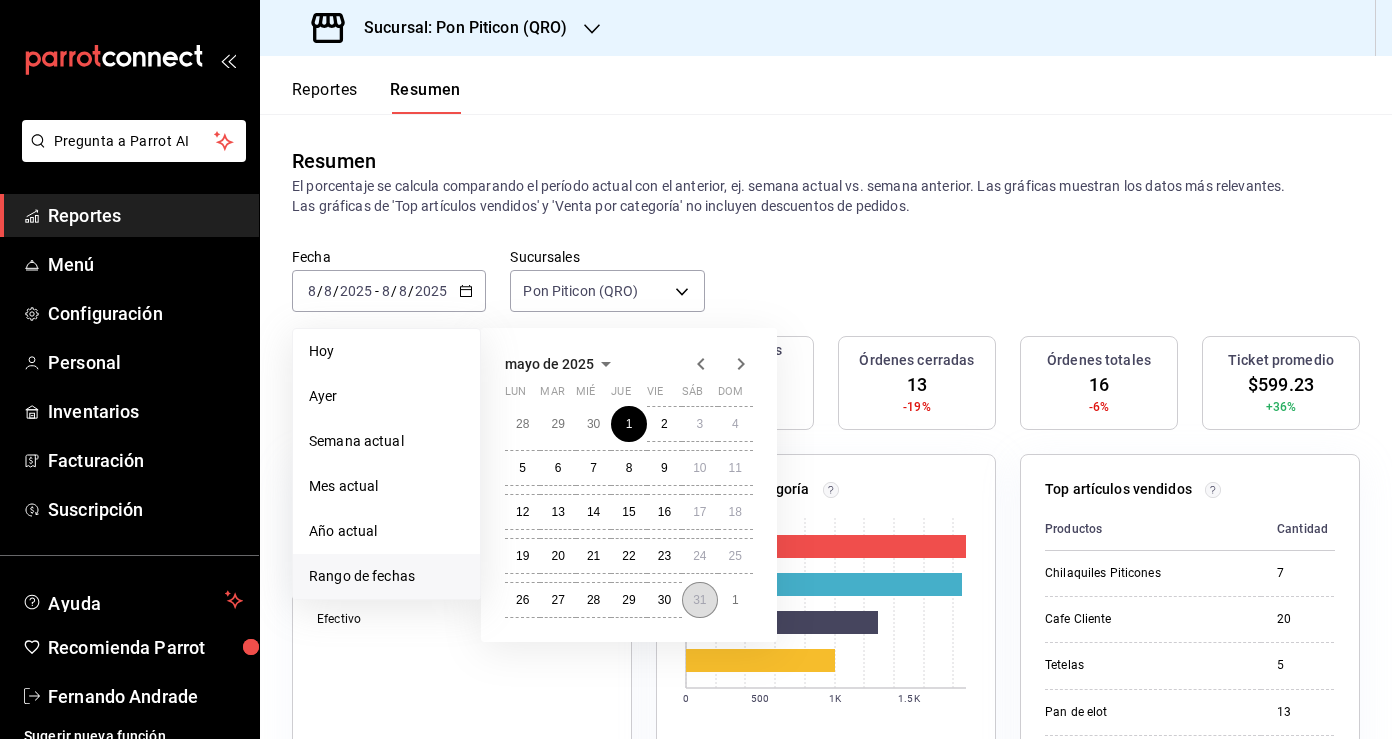 click on "31" at bounding box center (699, 600) 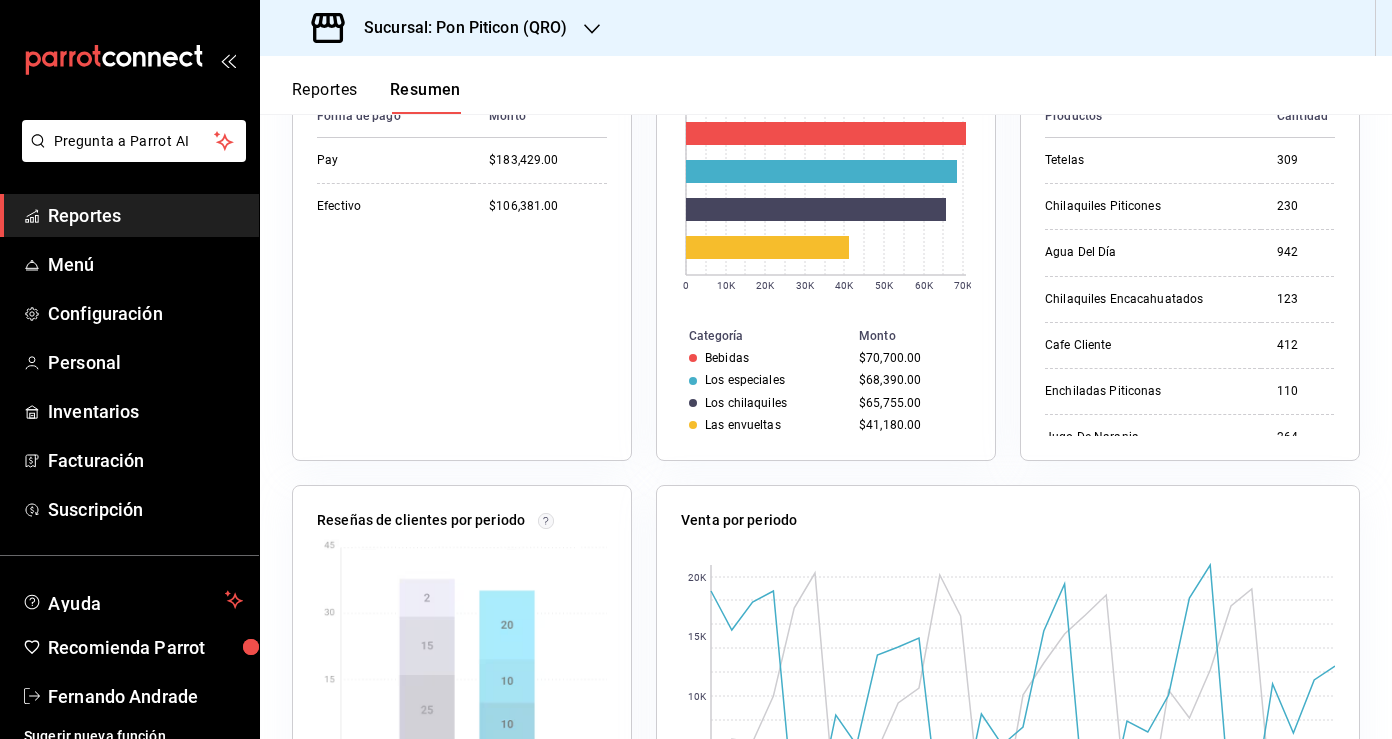 scroll, scrollTop: 0, scrollLeft: 0, axis: both 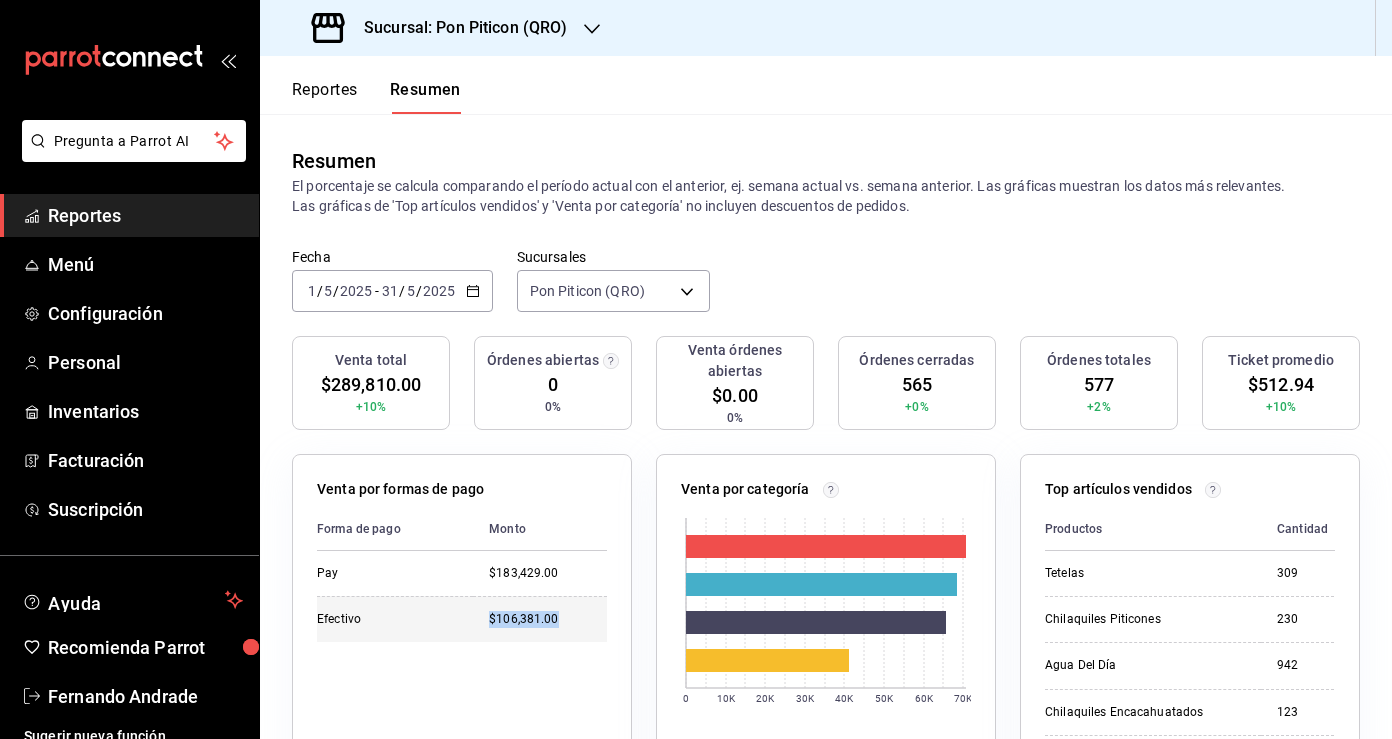 drag, startPoint x: 580, startPoint y: 623, endPoint x: 489, endPoint y: 623, distance: 91 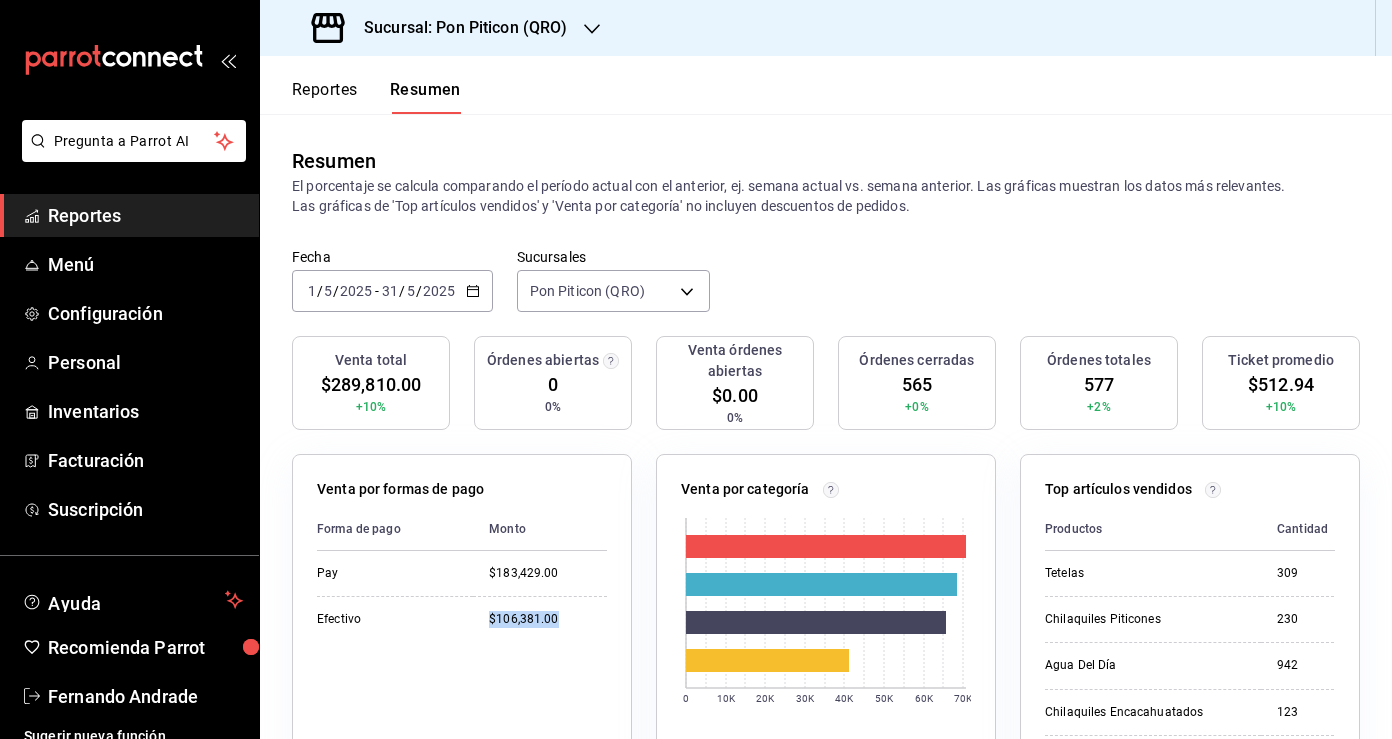 click on "Reportes" at bounding box center (325, 97) 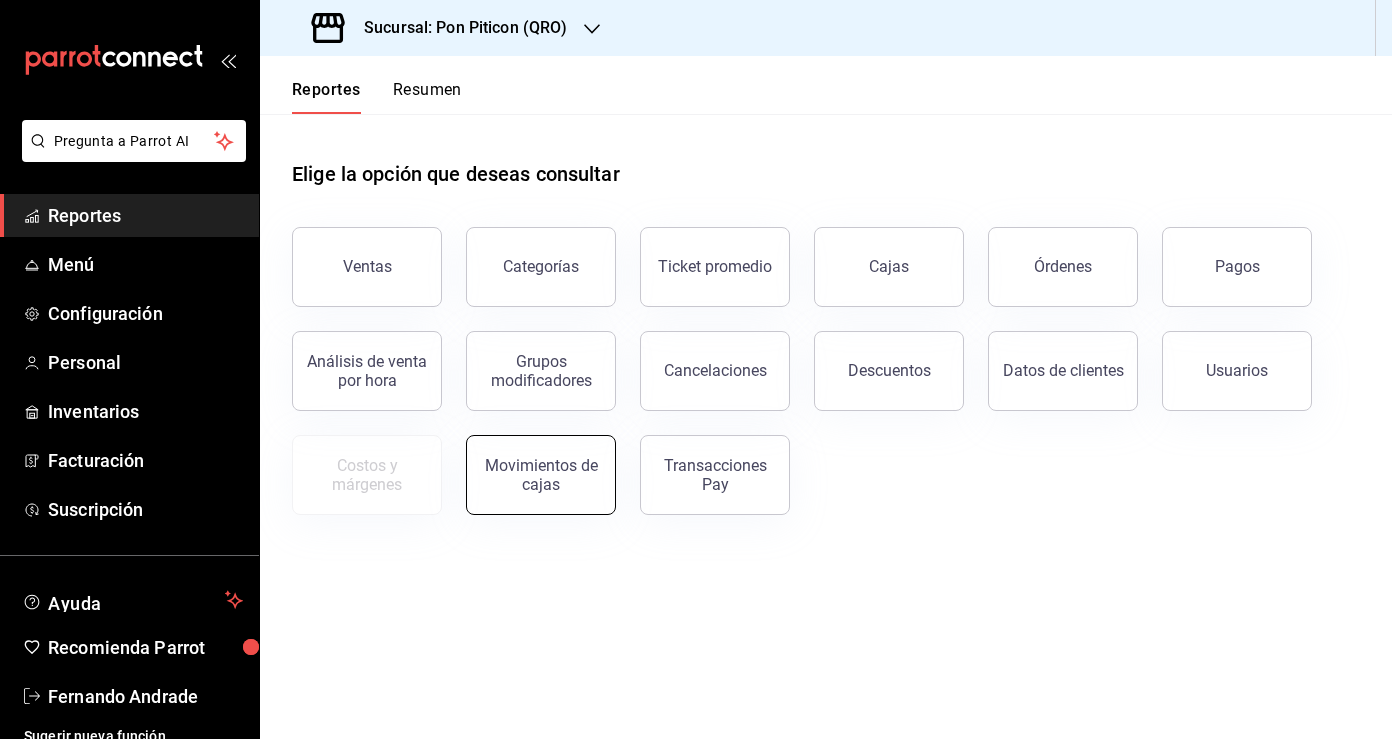 click on "Movimientos de cajas" at bounding box center [541, 475] 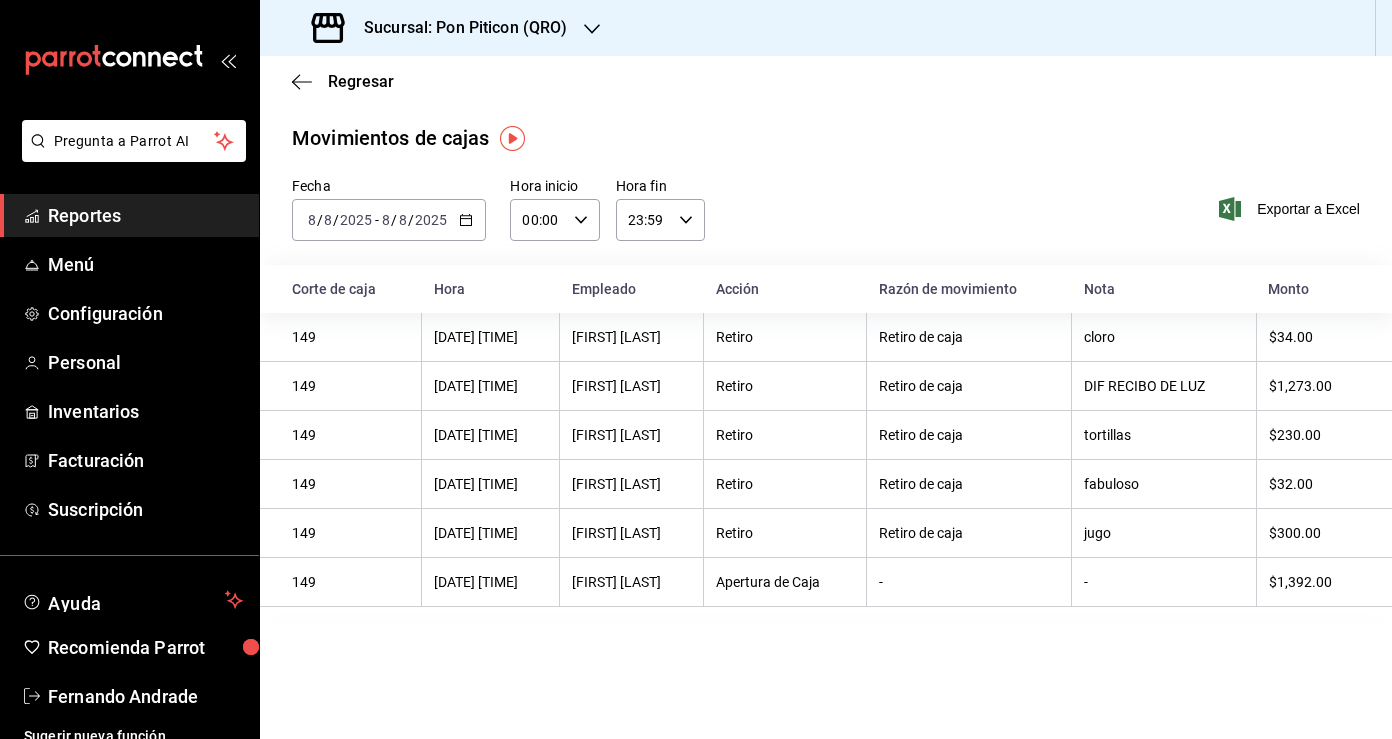click on "2025-08-08 8 / 8 / 2025 - 2025-08-08 8 / 8 / 2025" at bounding box center [389, 220] 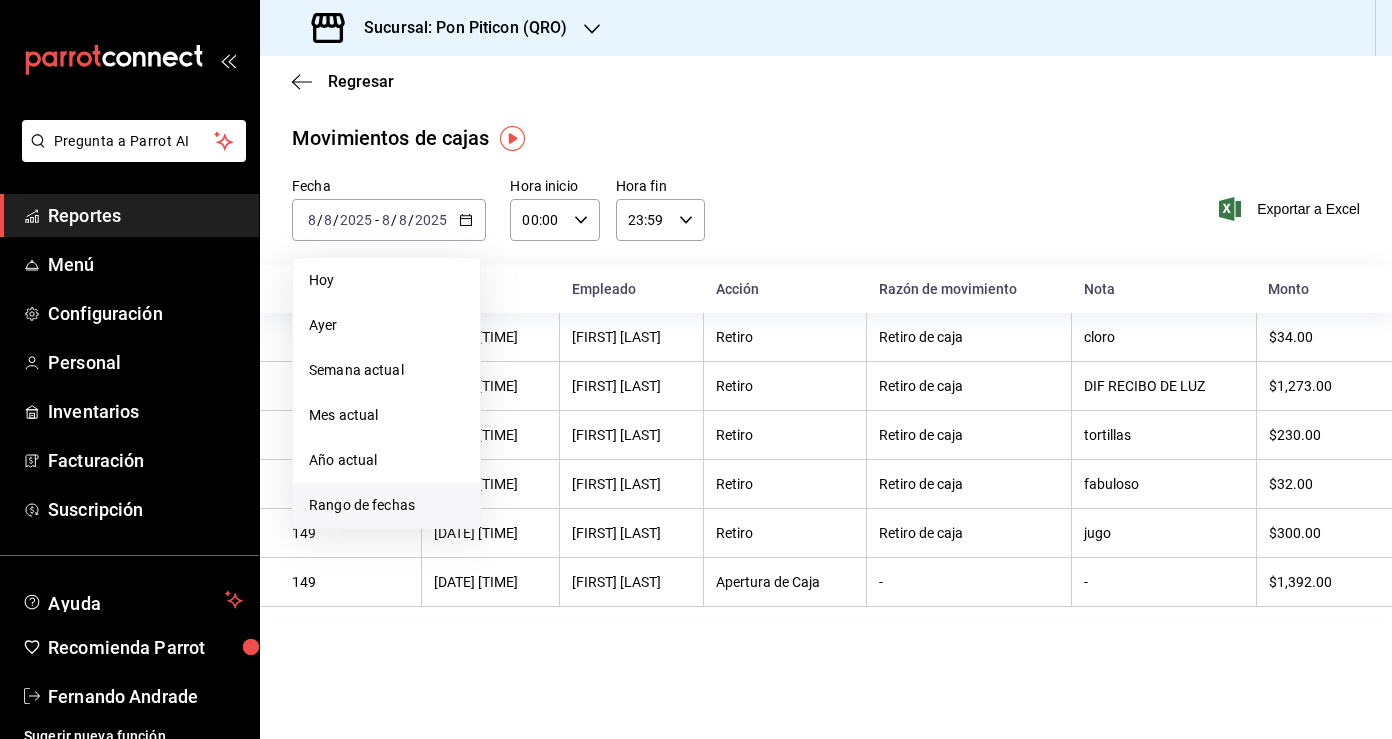 click on "Rango de fechas" at bounding box center [386, 505] 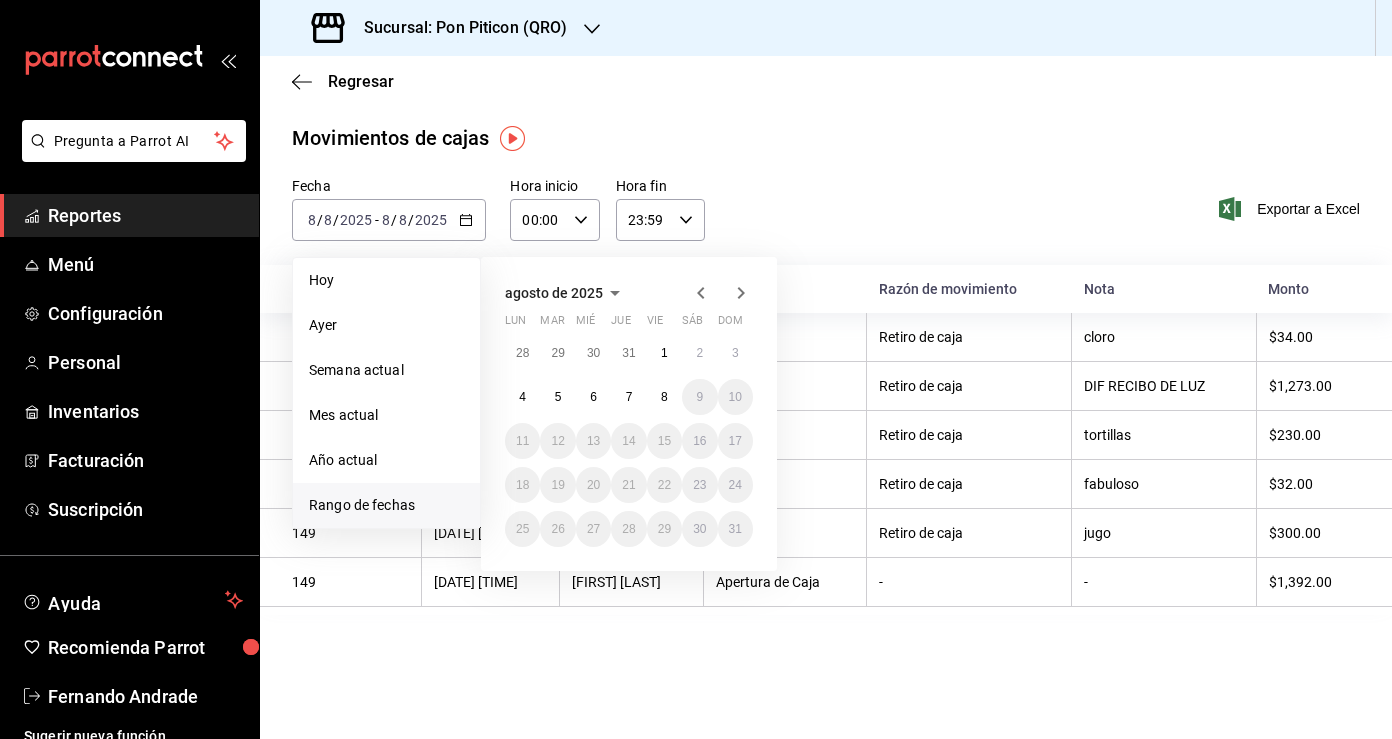 click 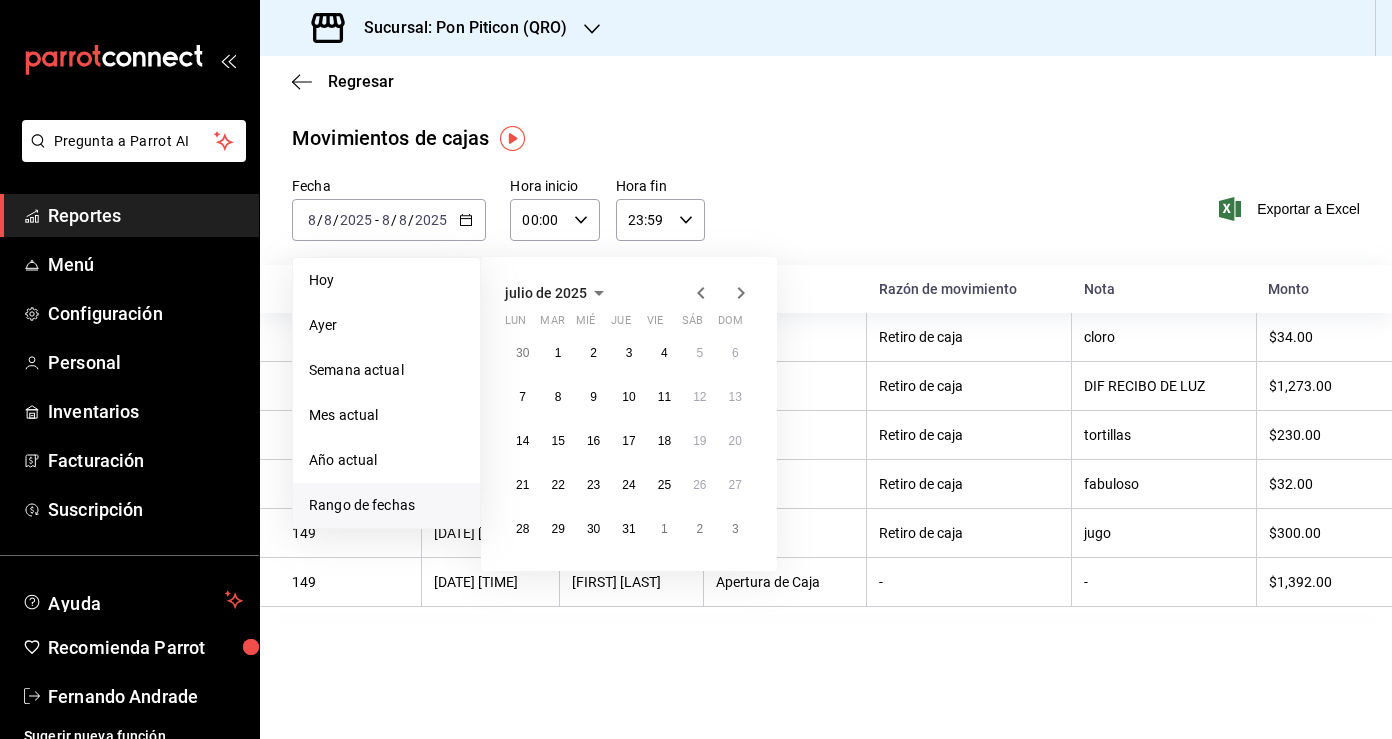 click 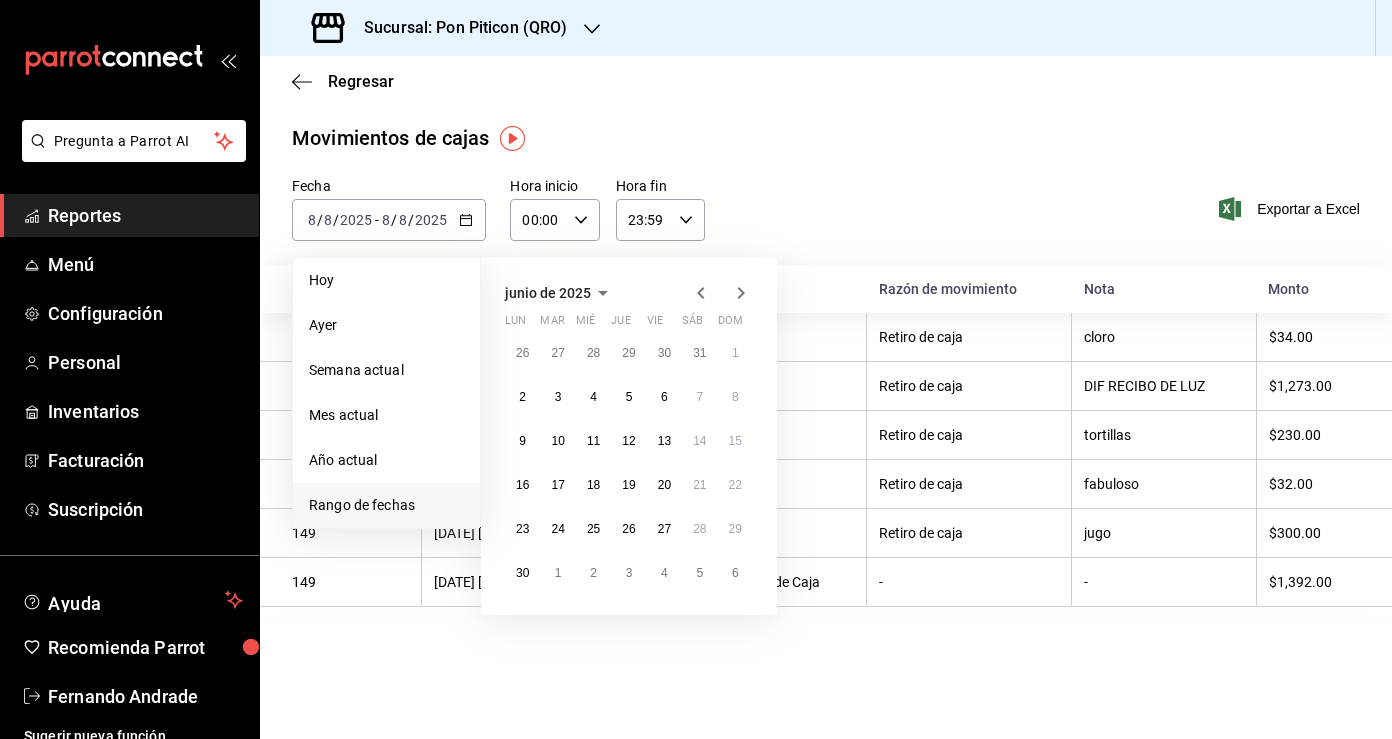 click 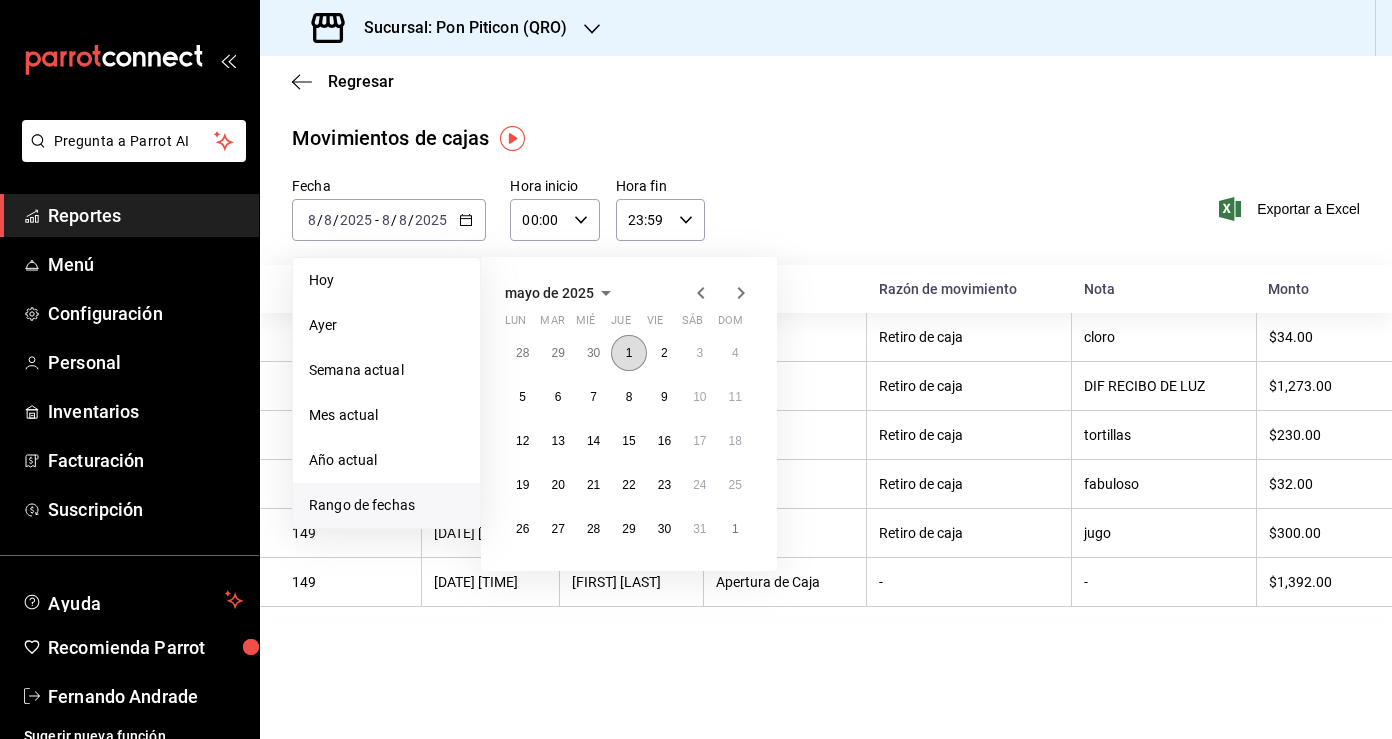 click on "1" at bounding box center [629, 353] 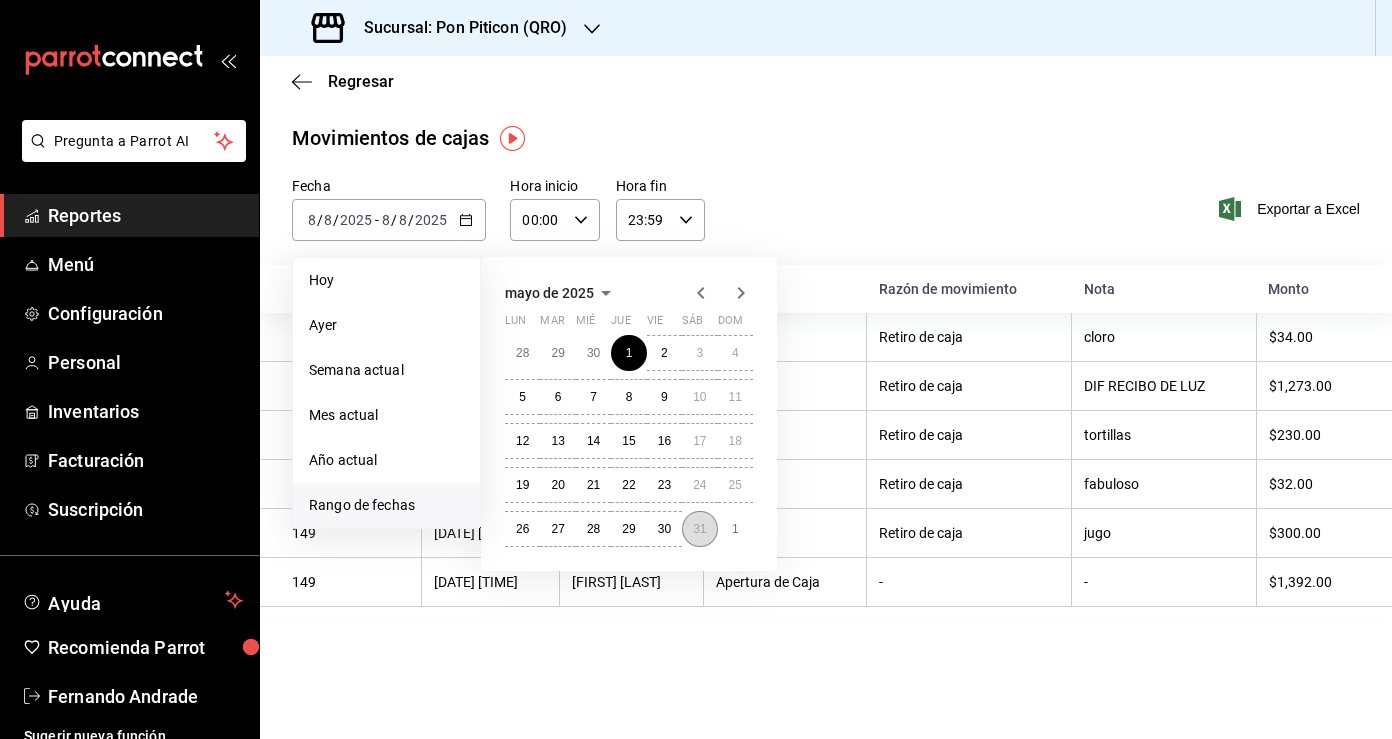 click on "31" at bounding box center [699, 529] 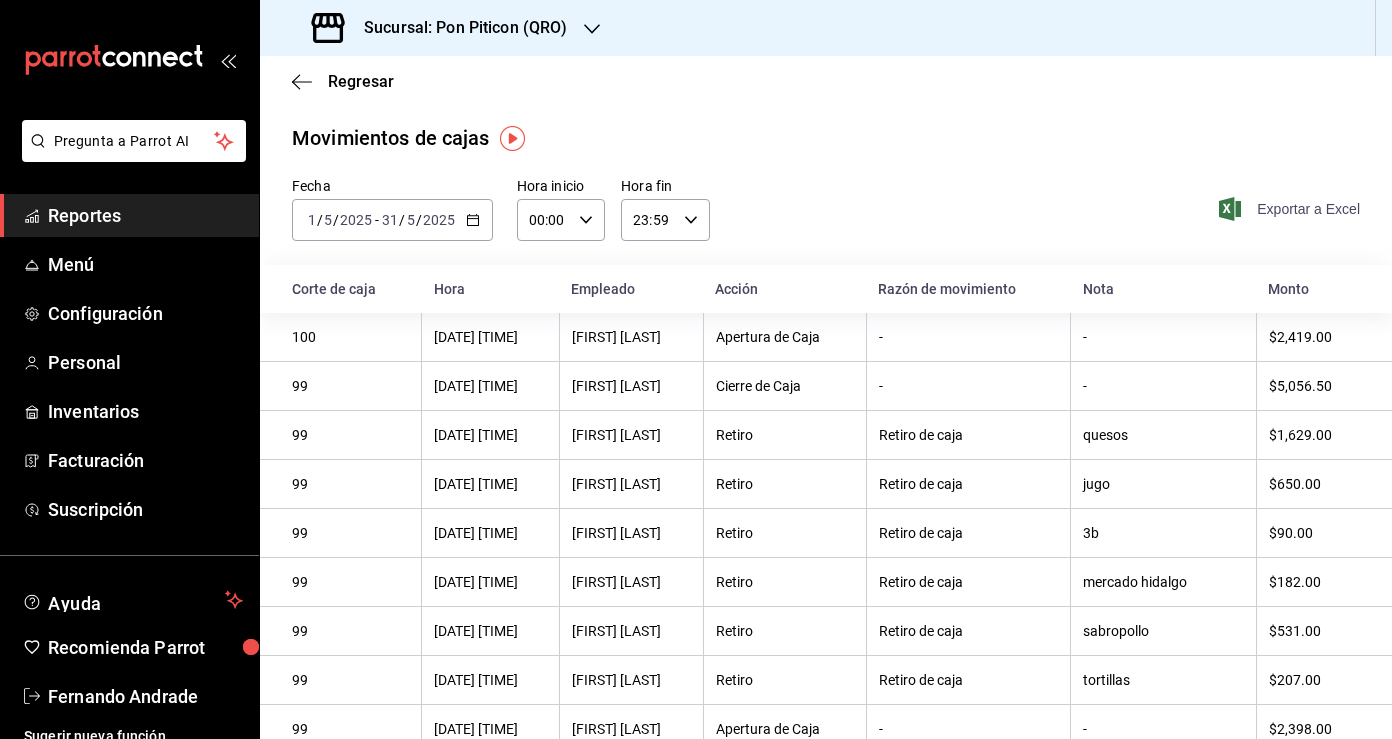 click 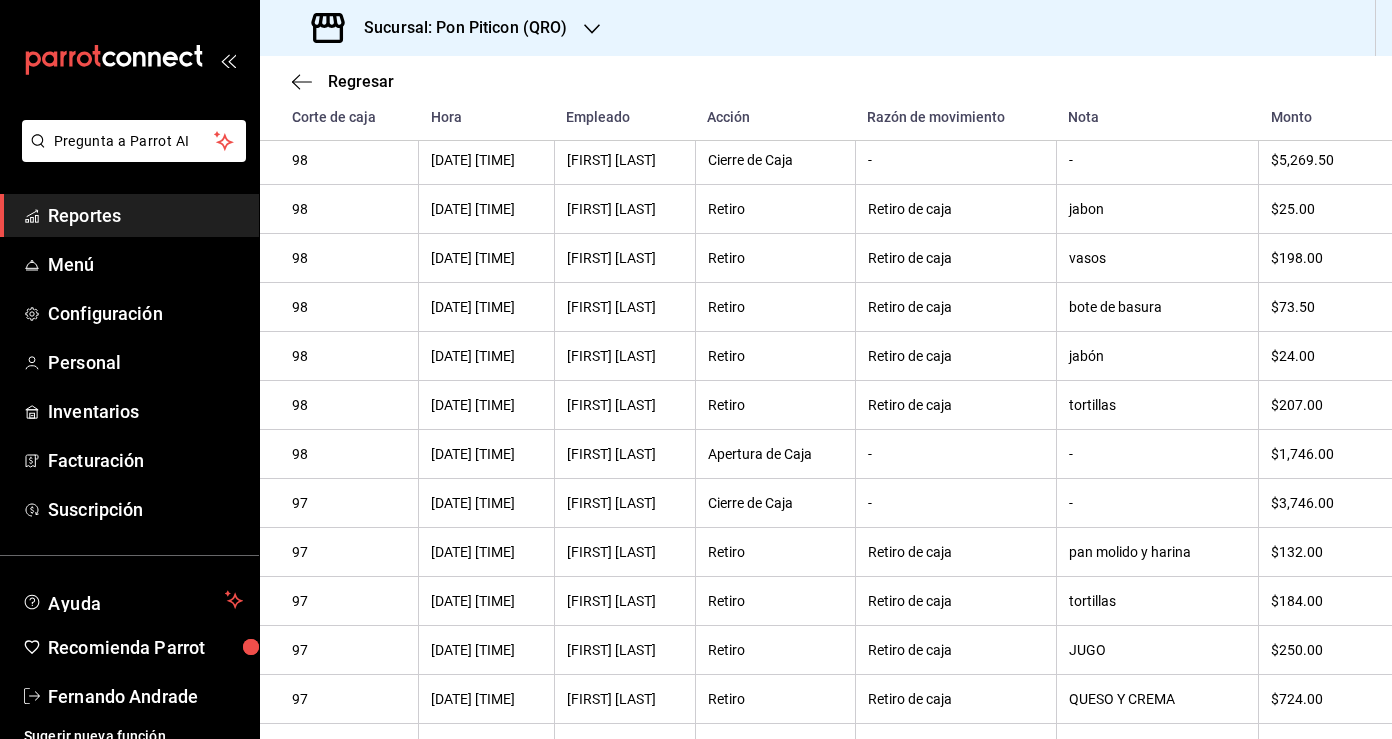 scroll, scrollTop: 0, scrollLeft: 0, axis: both 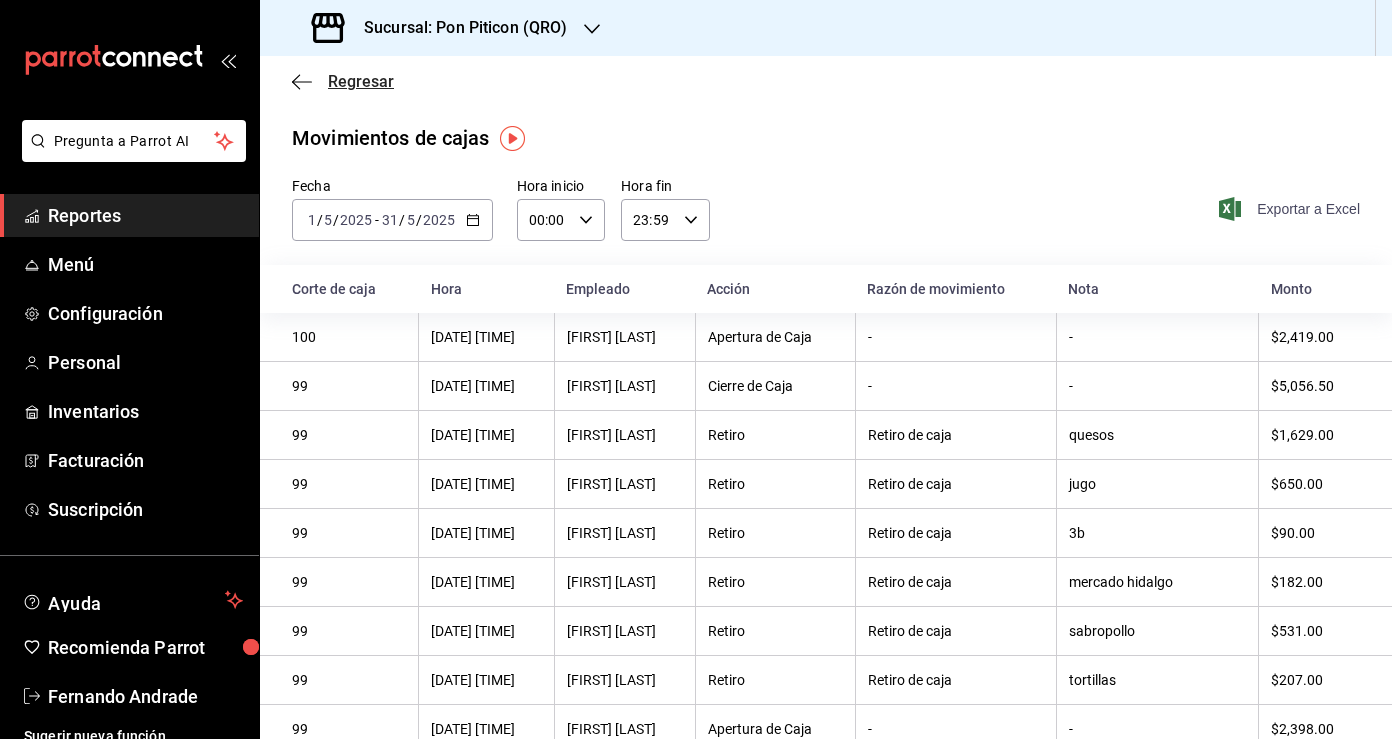 click 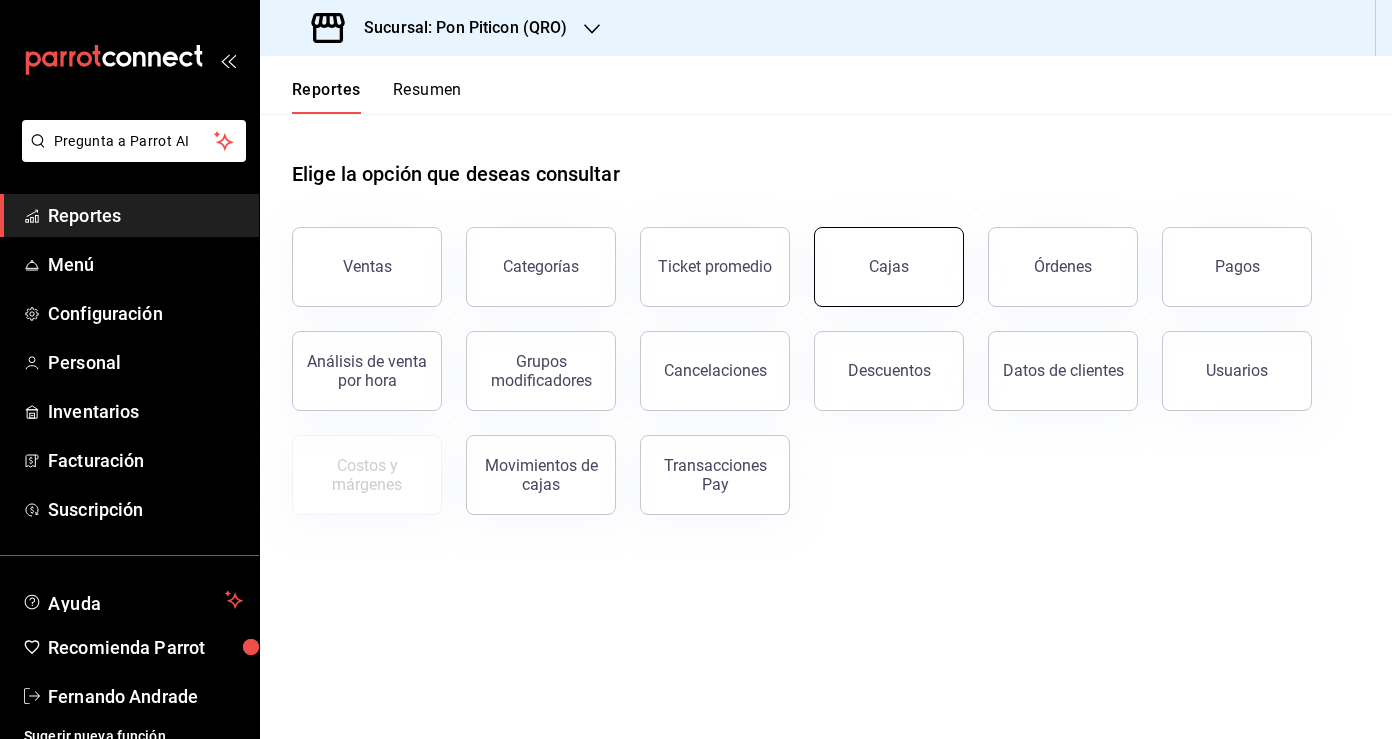 click on "Cajas" at bounding box center [889, 267] 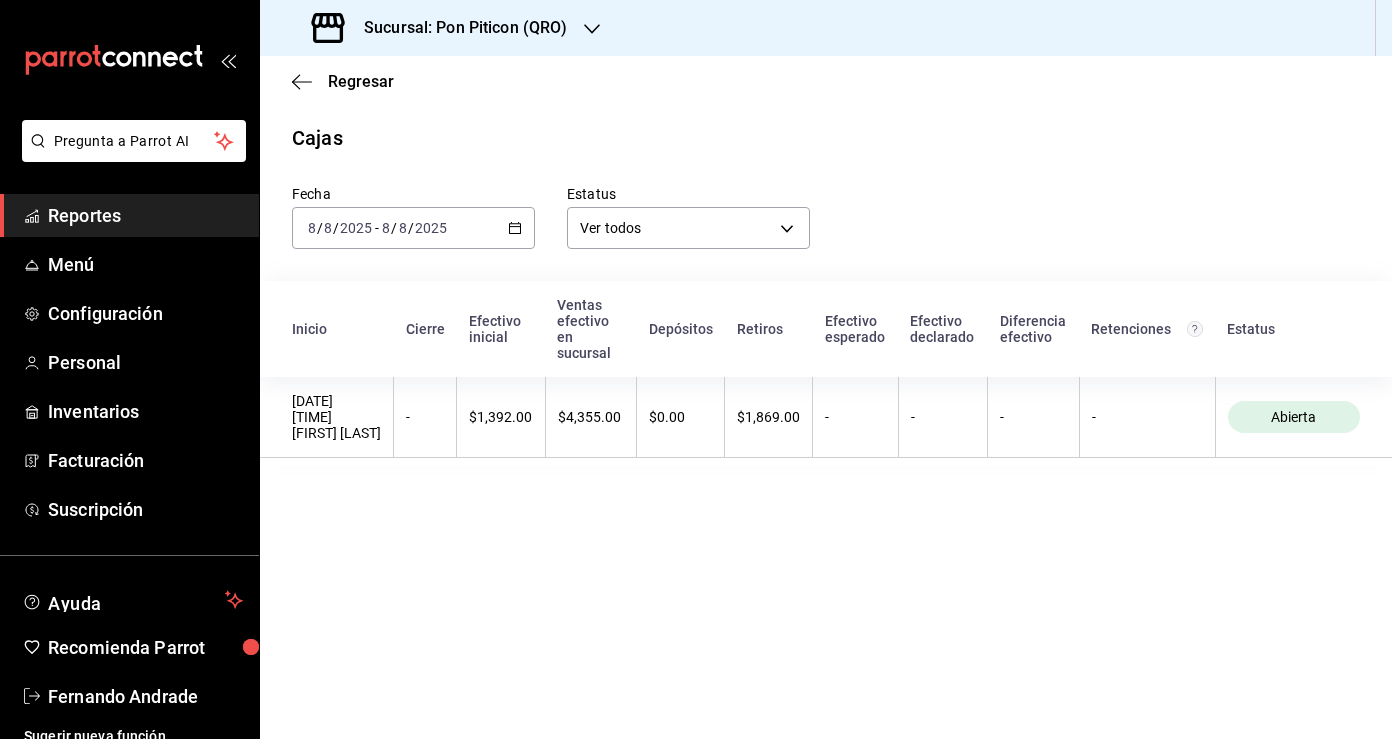 click on "2025-08-08 8 / 8 / 2025 - 2025-08-08 8 / 8 / 2025" at bounding box center [413, 228] 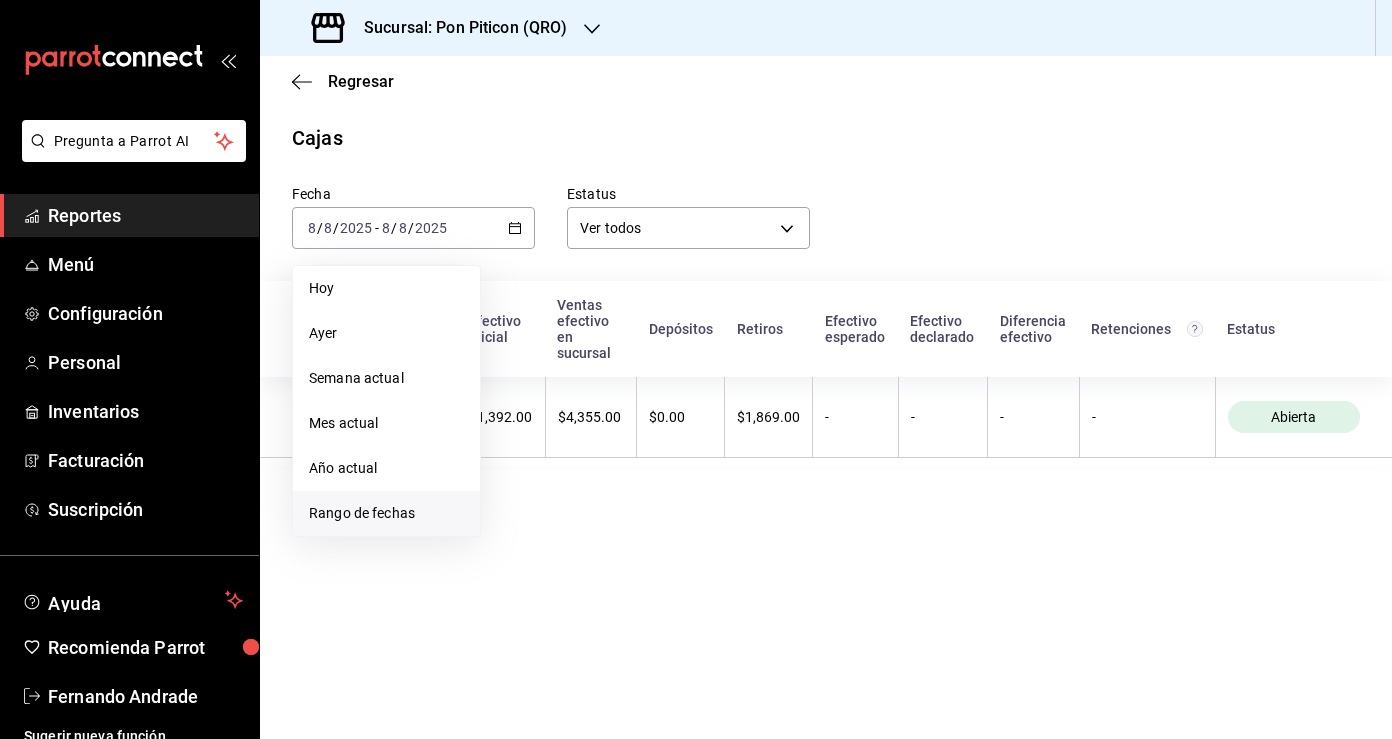click on "Rango de fechas" at bounding box center (386, 513) 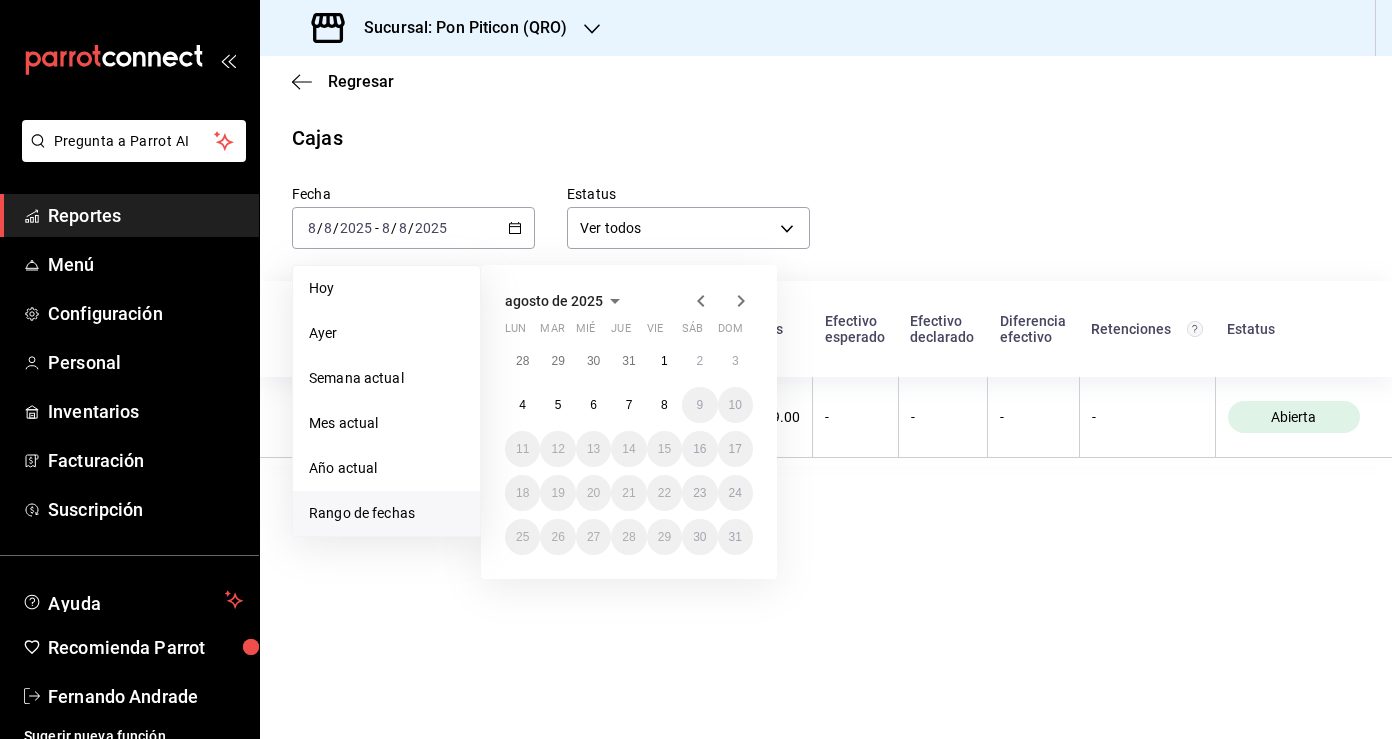 click 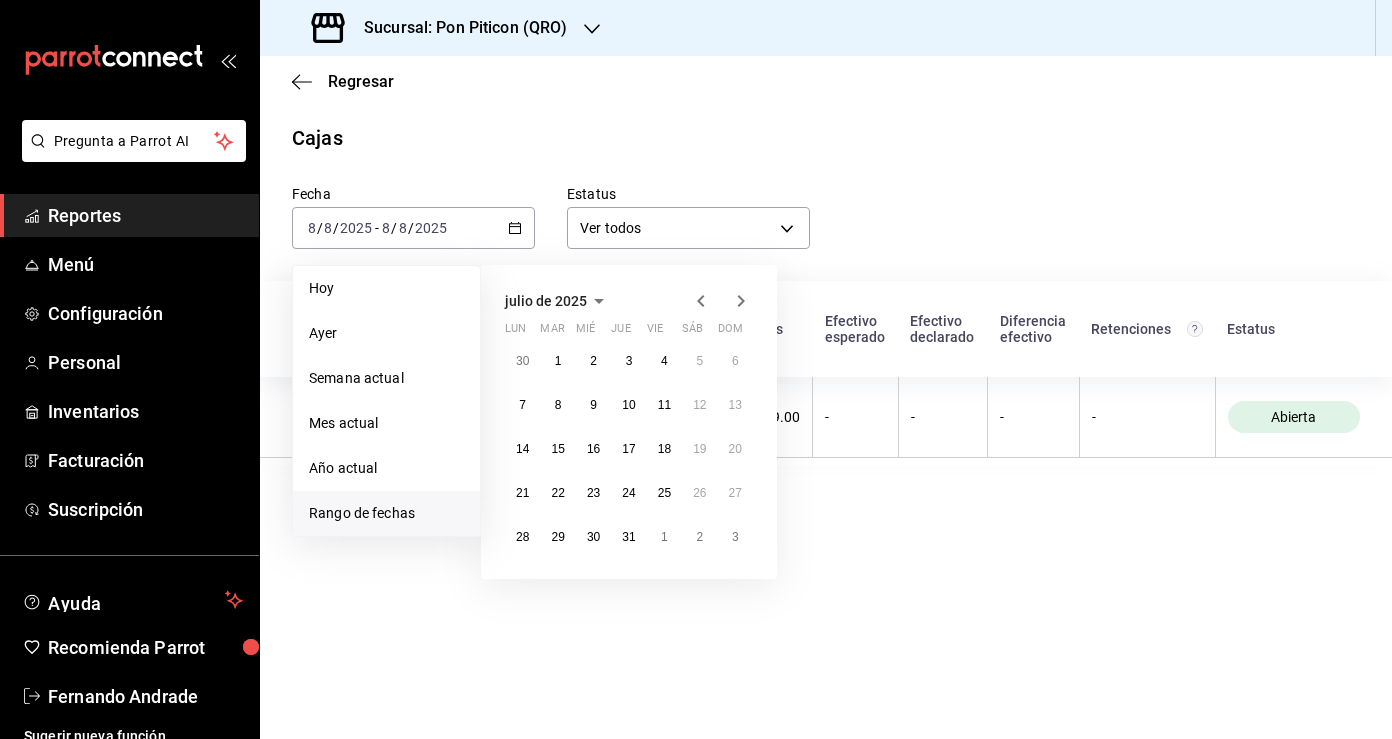 click 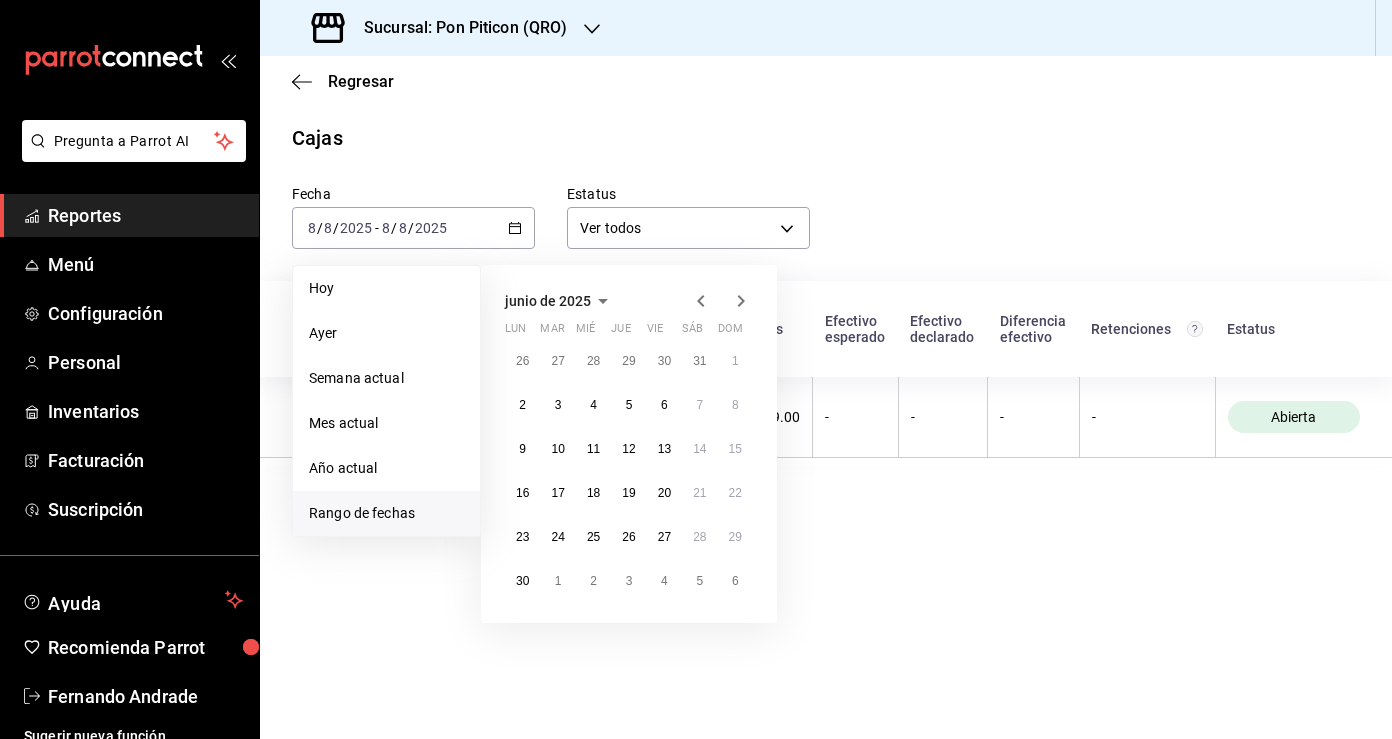 click 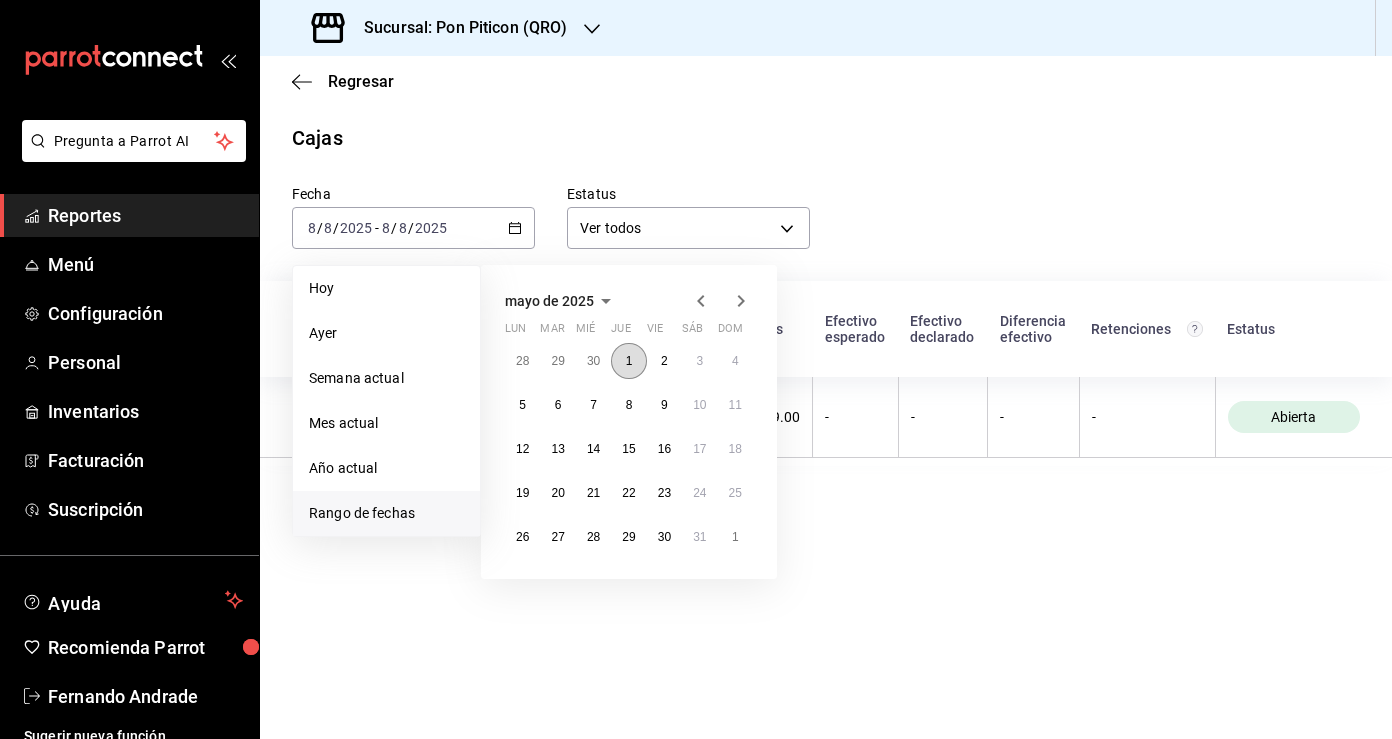 click on "1" at bounding box center [629, 361] 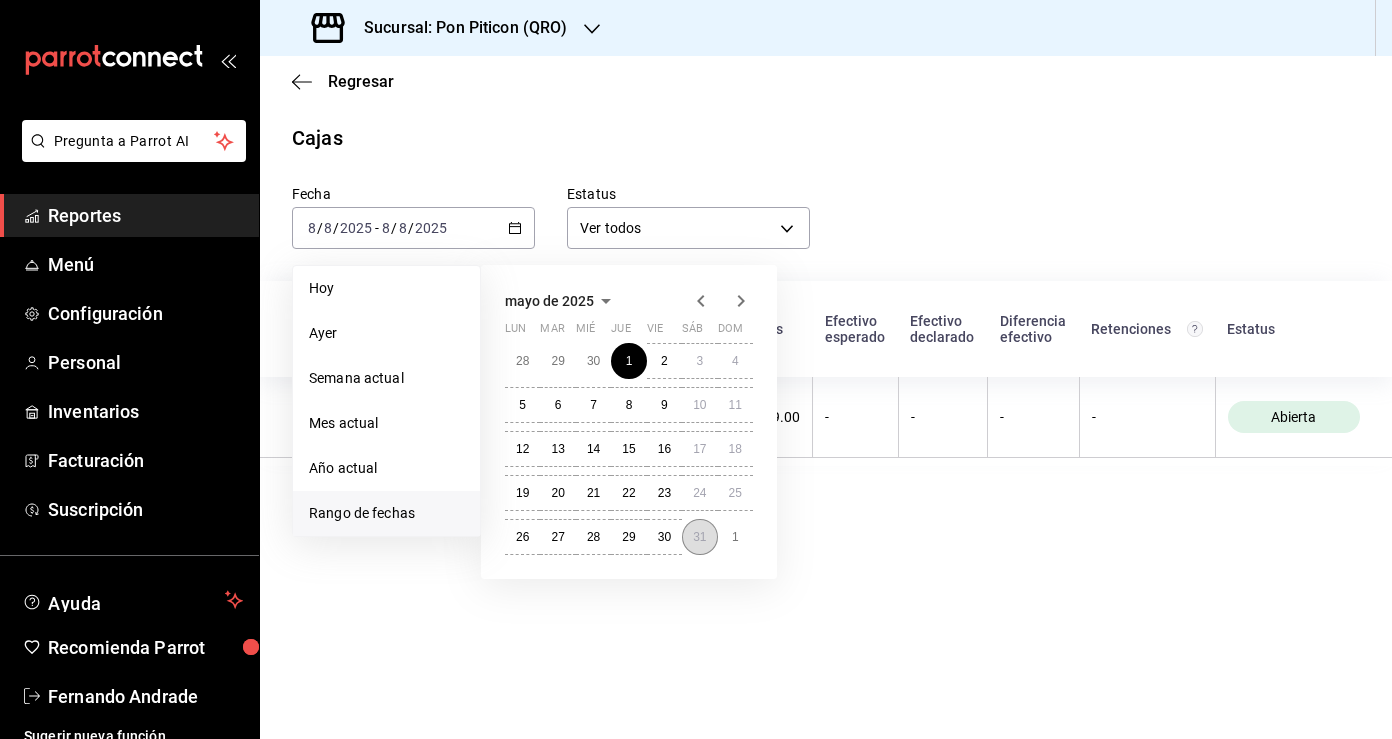 click on "31" at bounding box center (699, 537) 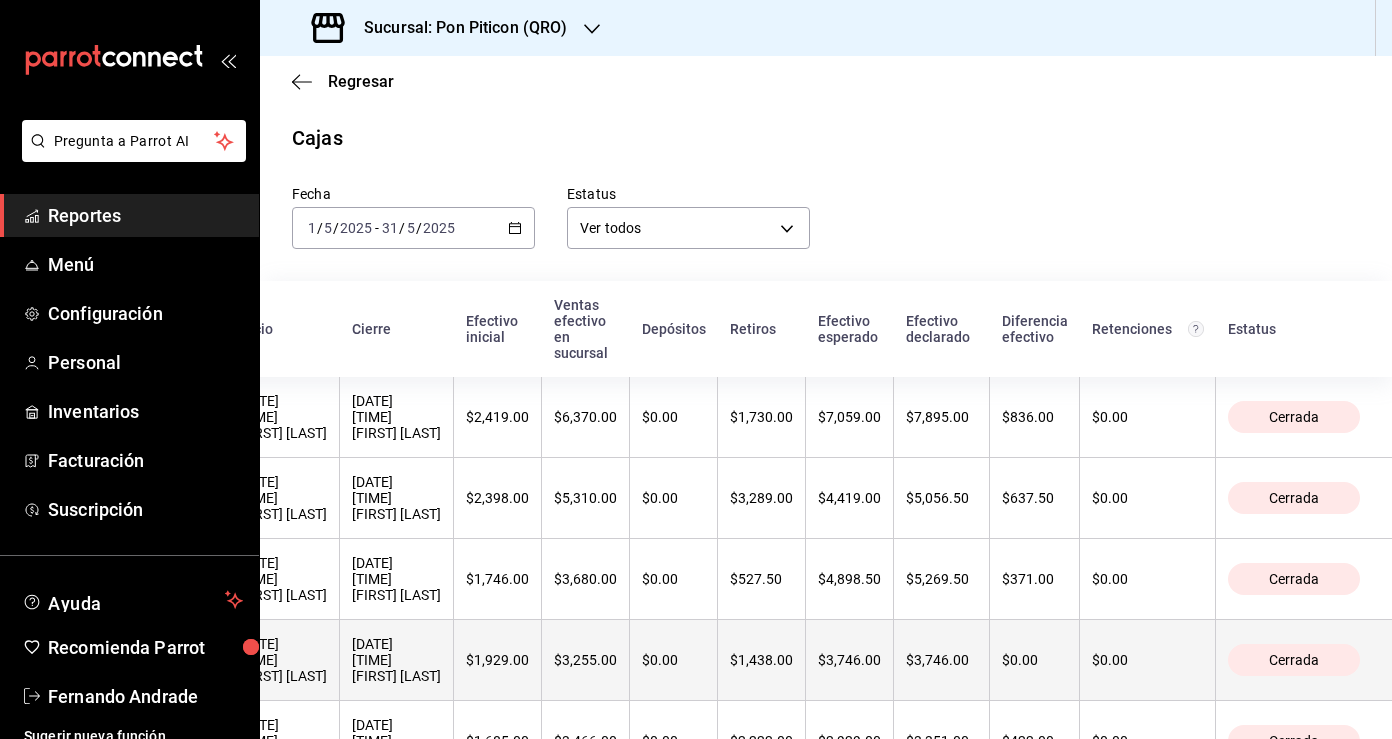 scroll, scrollTop: 0, scrollLeft: 0, axis: both 